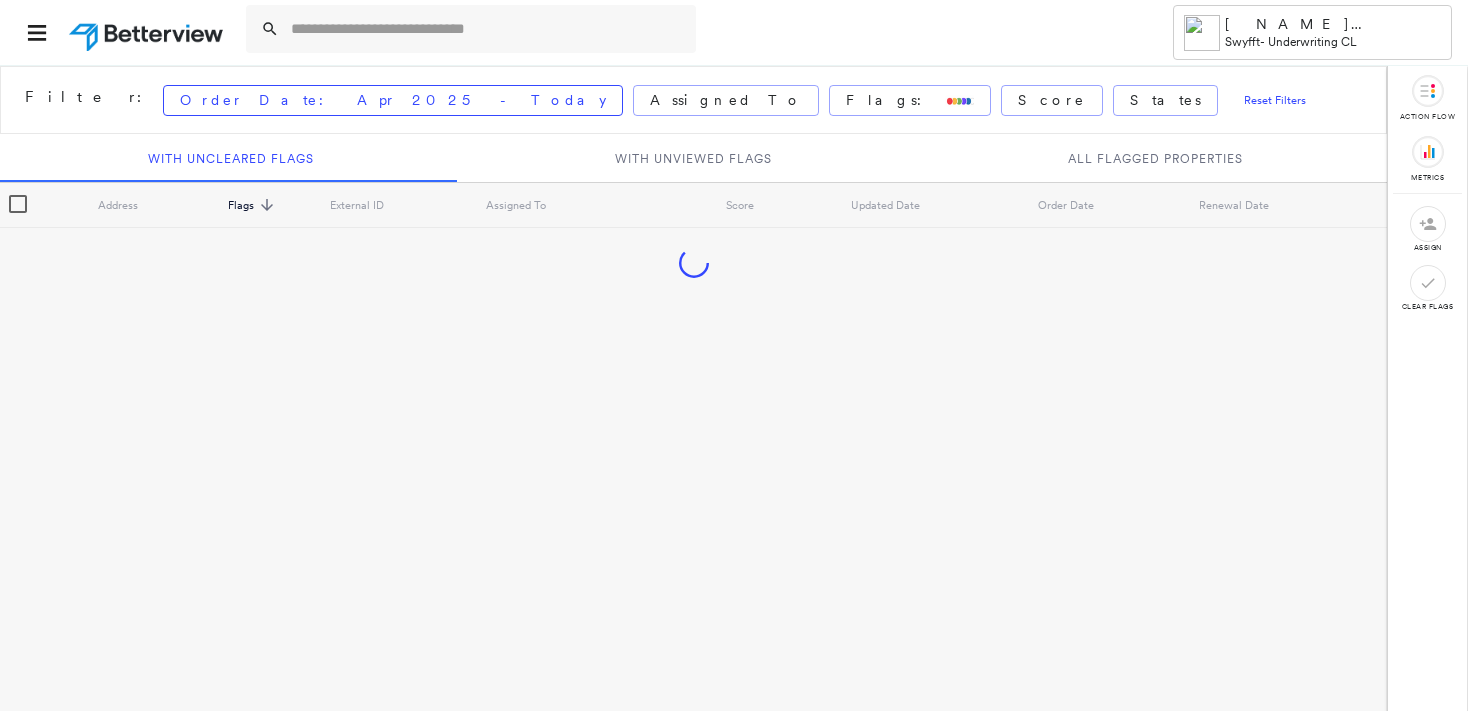 scroll, scrollTop: 0, scrollLeft: 0, axis: both 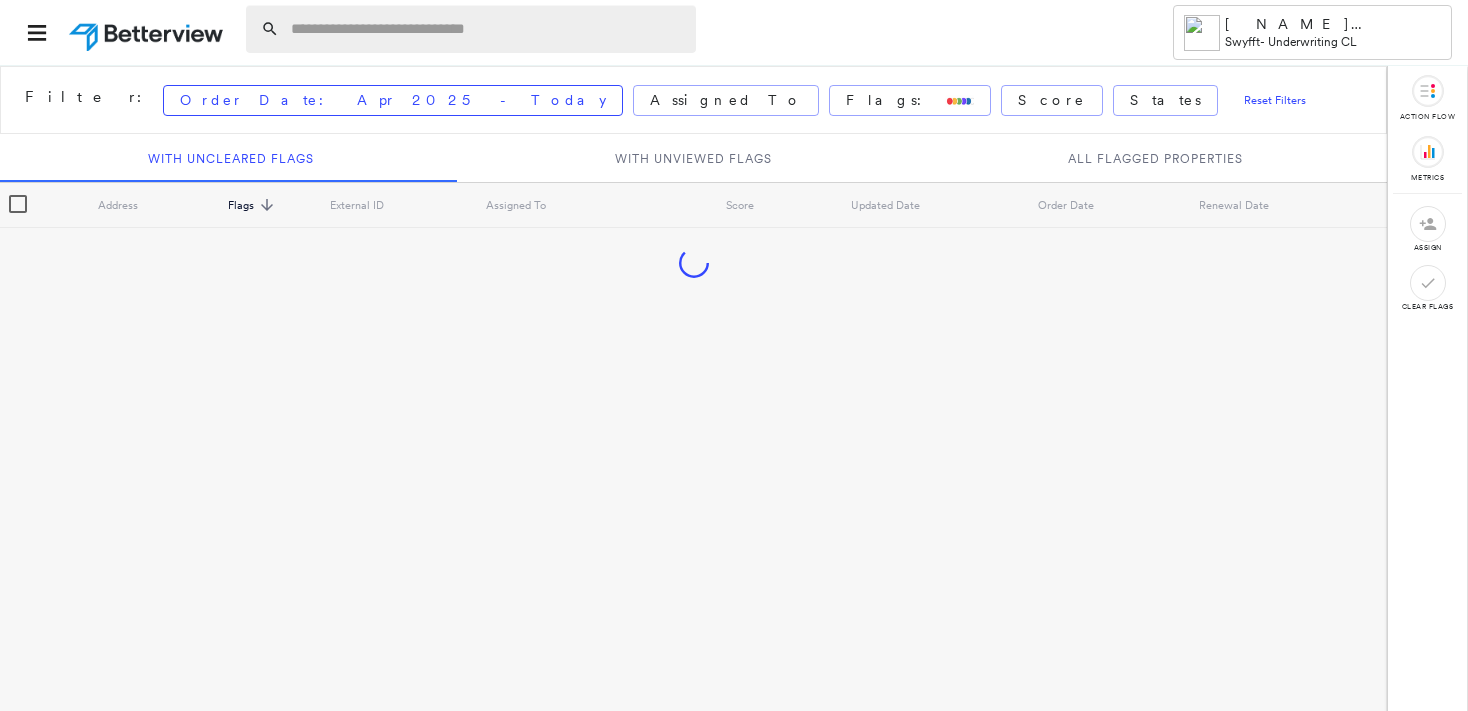 click at bounding box center (487, 29) 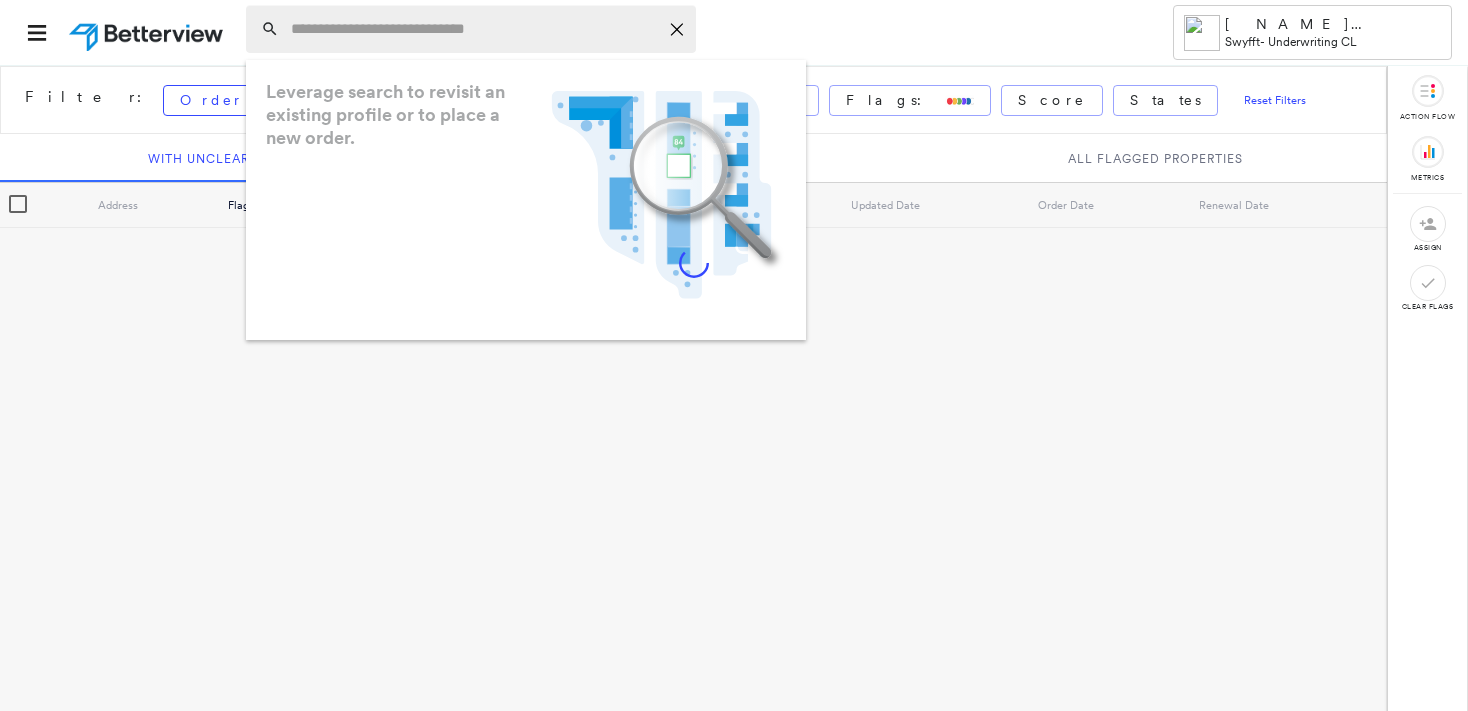 paste on "**********" 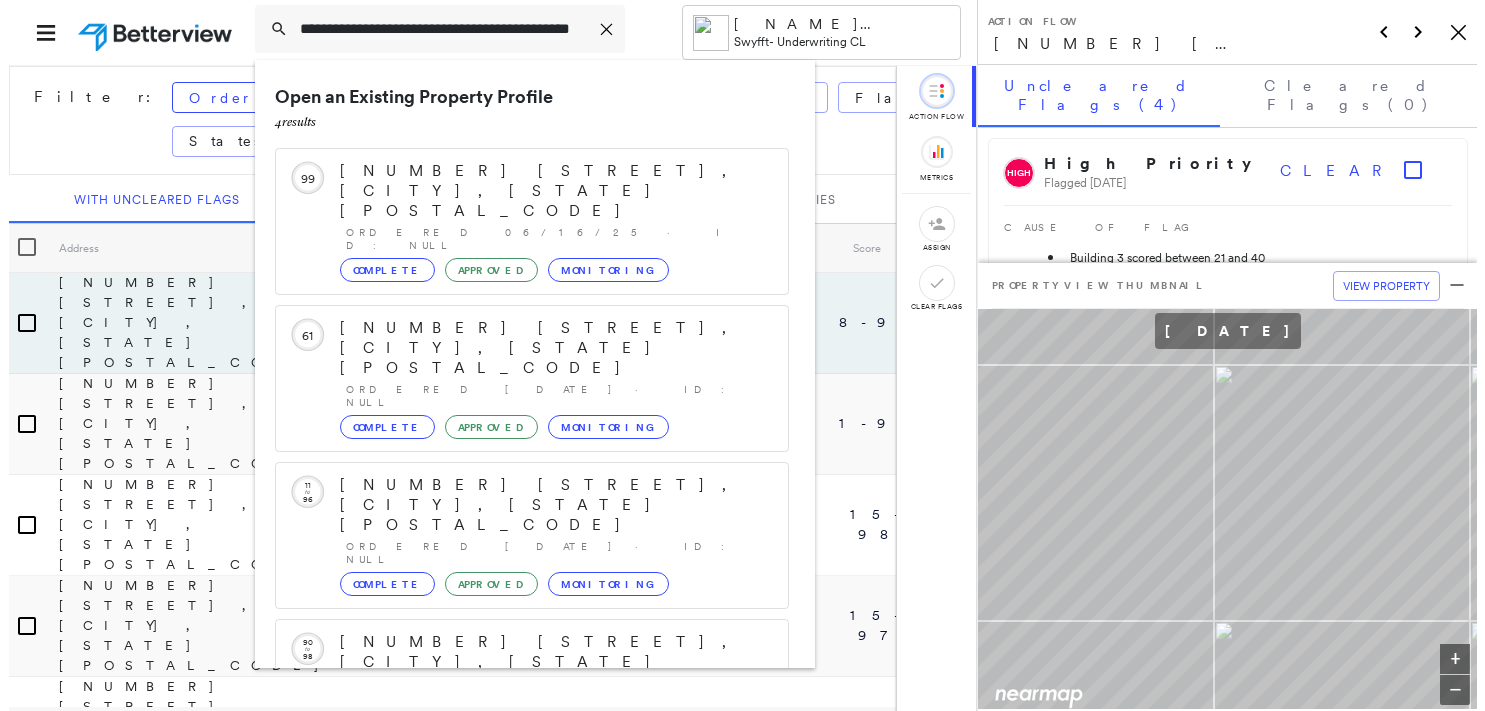 scroll, scrollTop: 53, scrollLeft: 0, axis: vertical 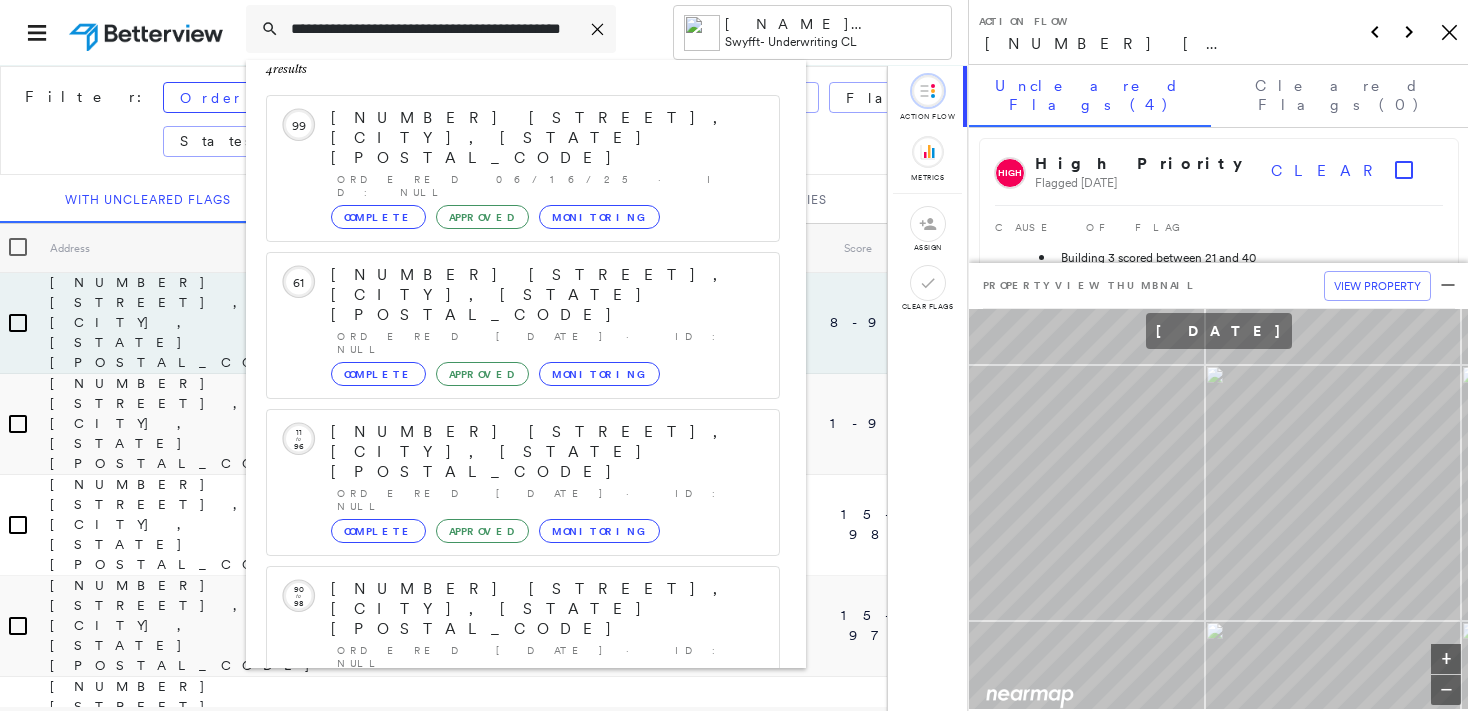 type on "**********" 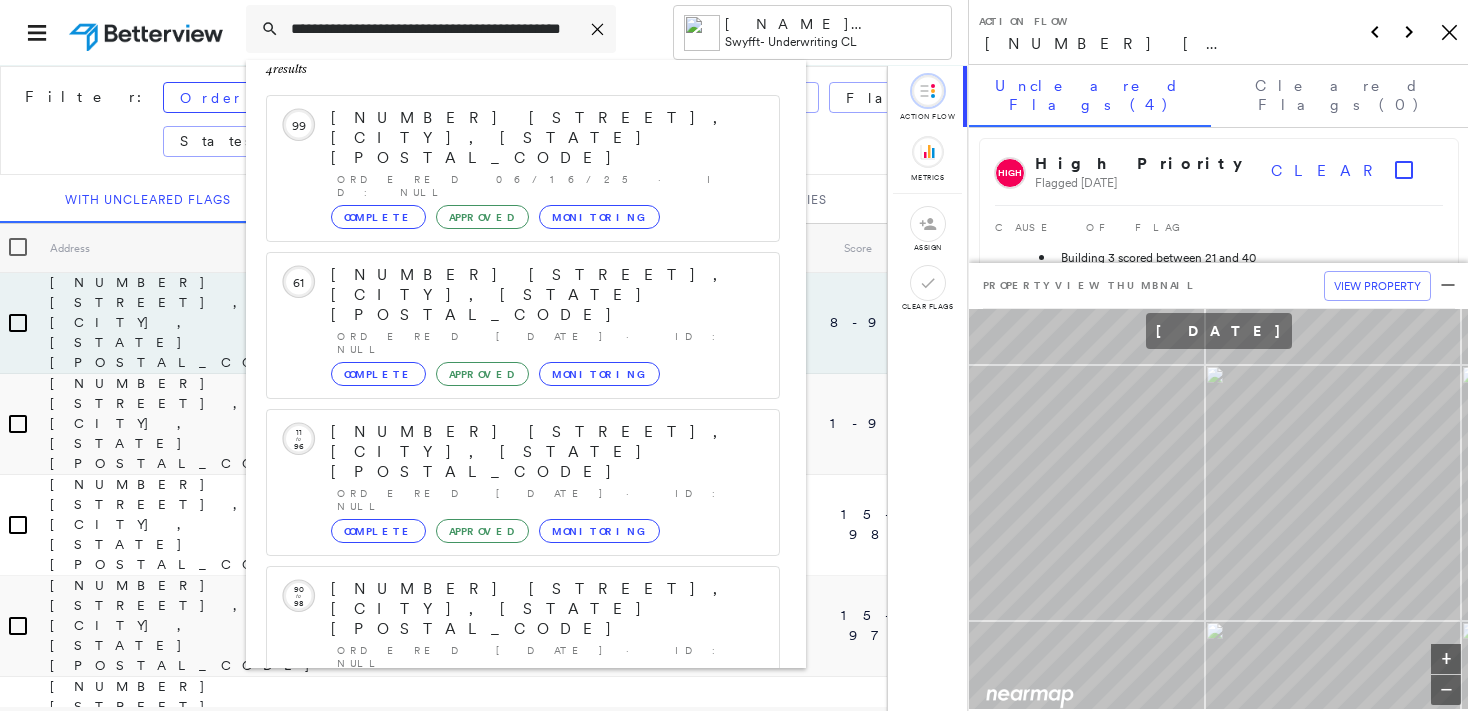 click on "[NUMBER] [STREET], [CITY], [STATE] [POSTAL_CODE]" at bounding box center [501, 849] 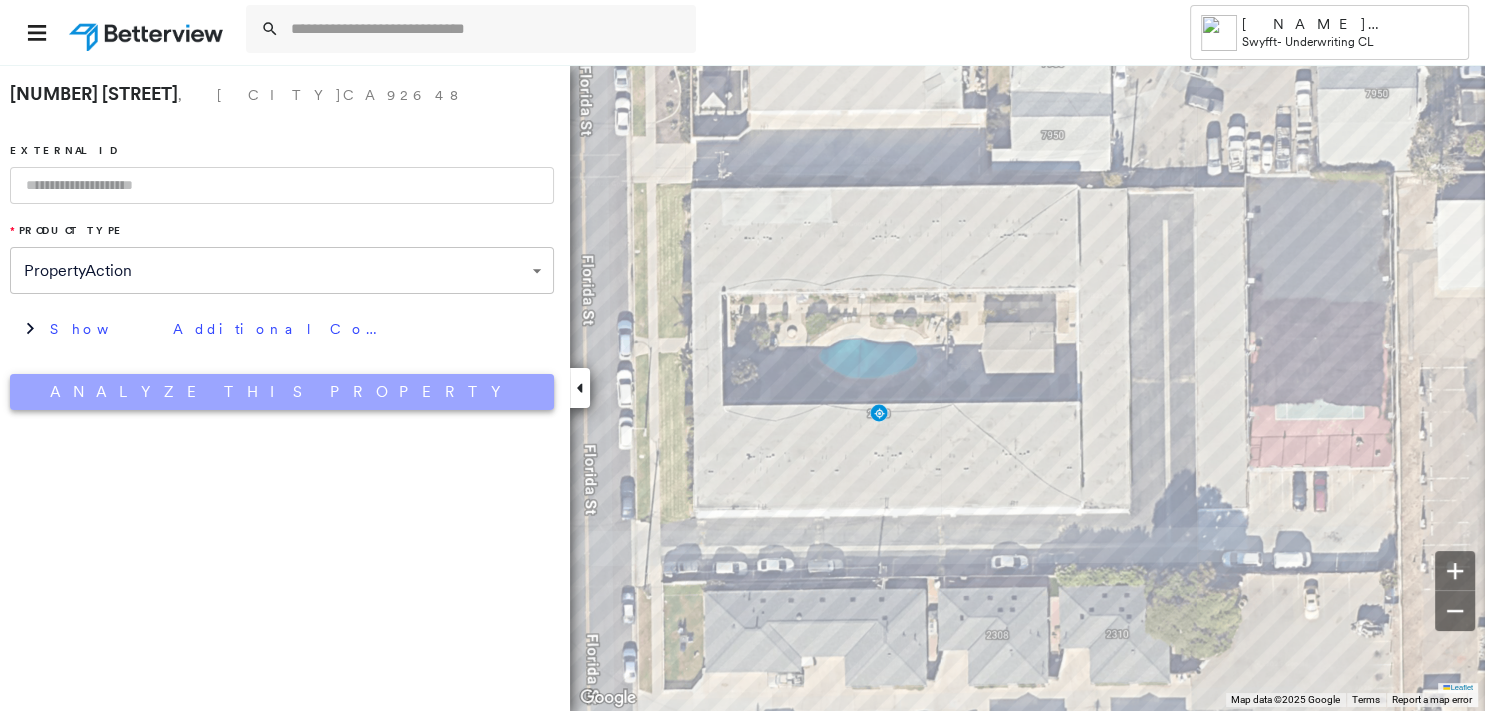 click on "Analyze This Property" at bounding box center (282, 392) 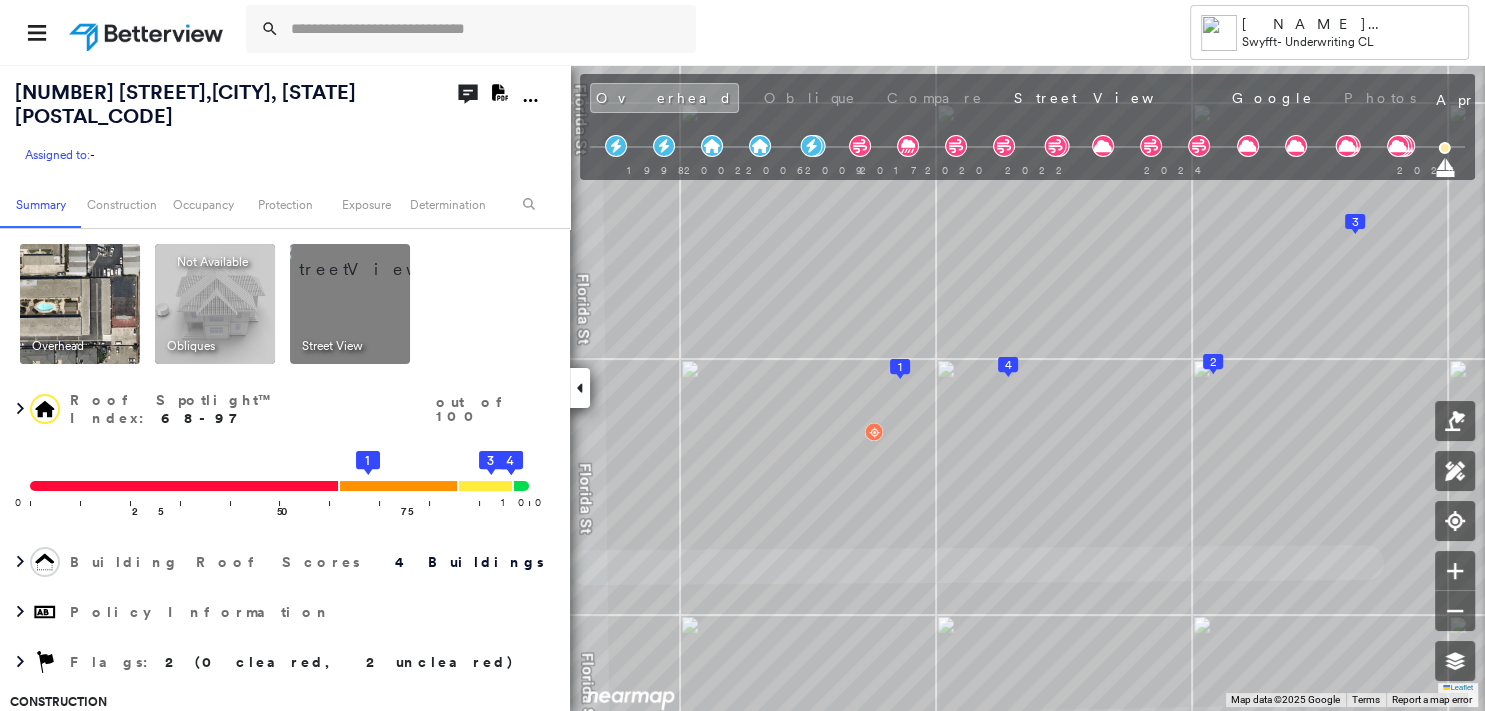 click on "Download PDF Report" 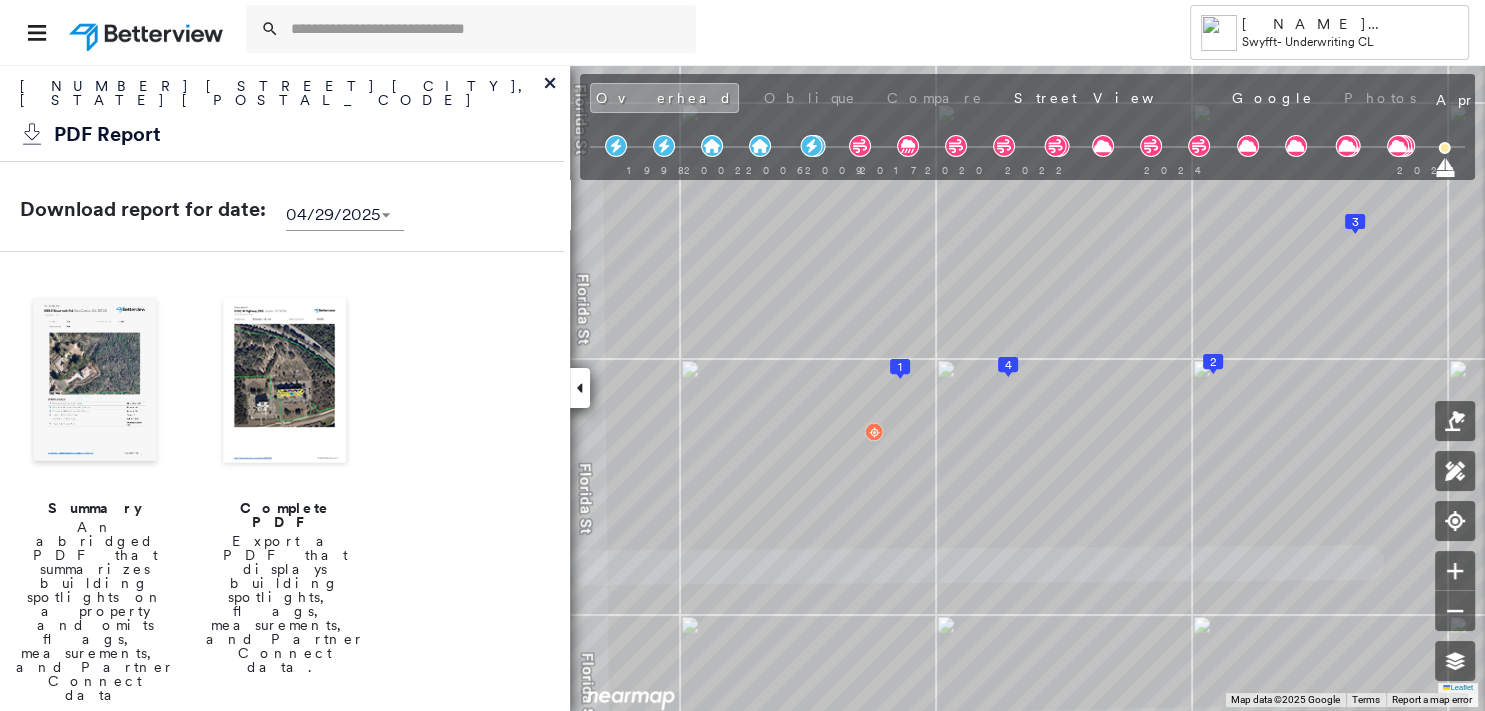 click at bounding box center (95, 382) 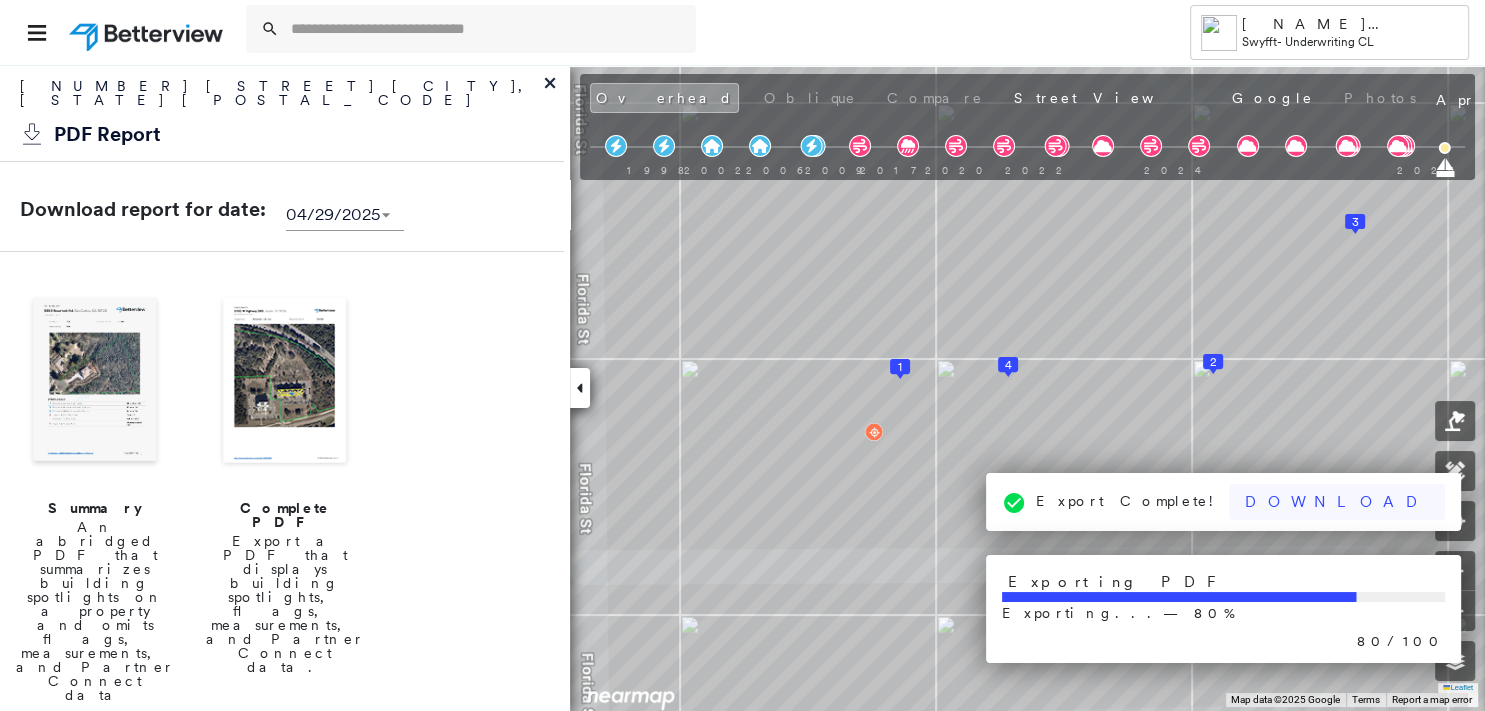 click on "Download" at bounding box center (1337, 502) 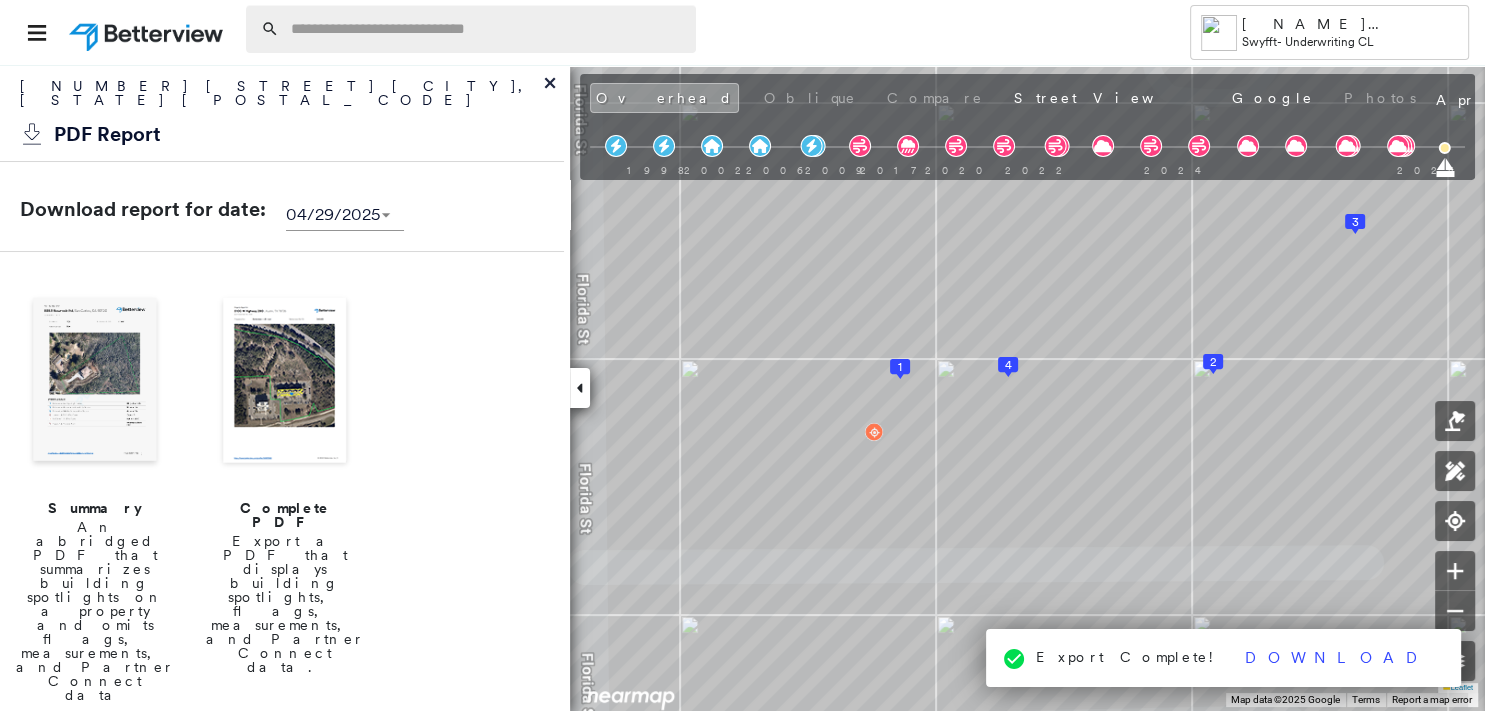 drag, startPoint x: 286, startPoint y: 26, endPoint x: 314, endPoint y: 26, distance: 28 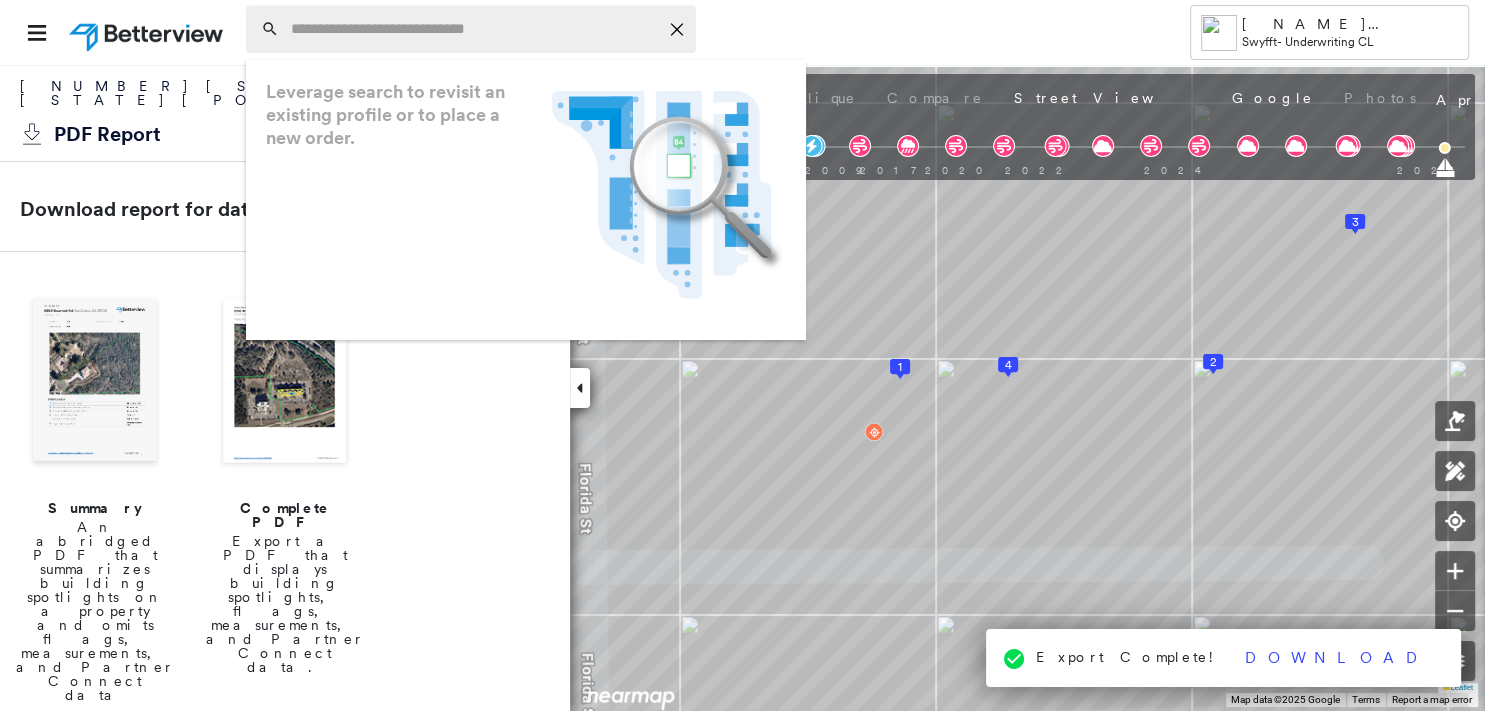 paste on "**********" 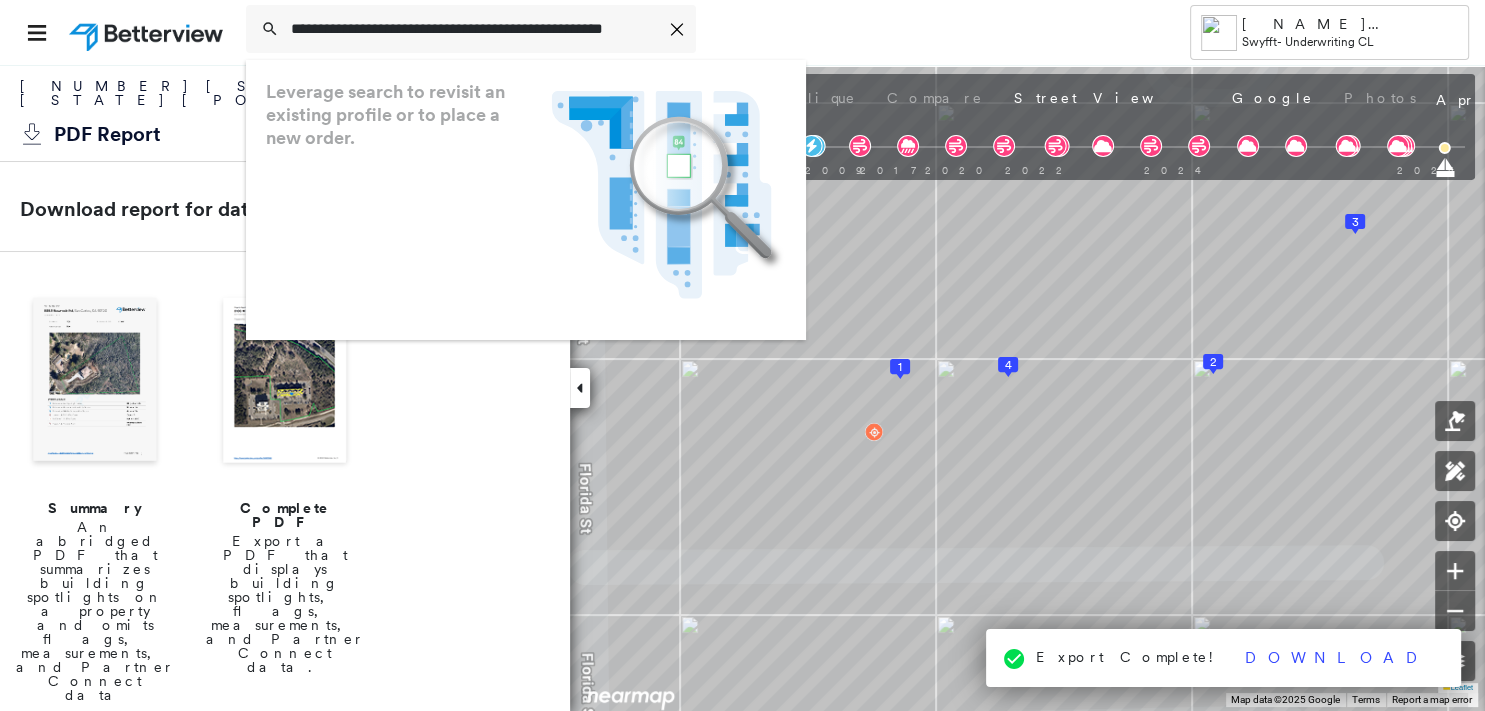 scroll, scrollTop: 0, scrollLeft: 18, axis: horizontal 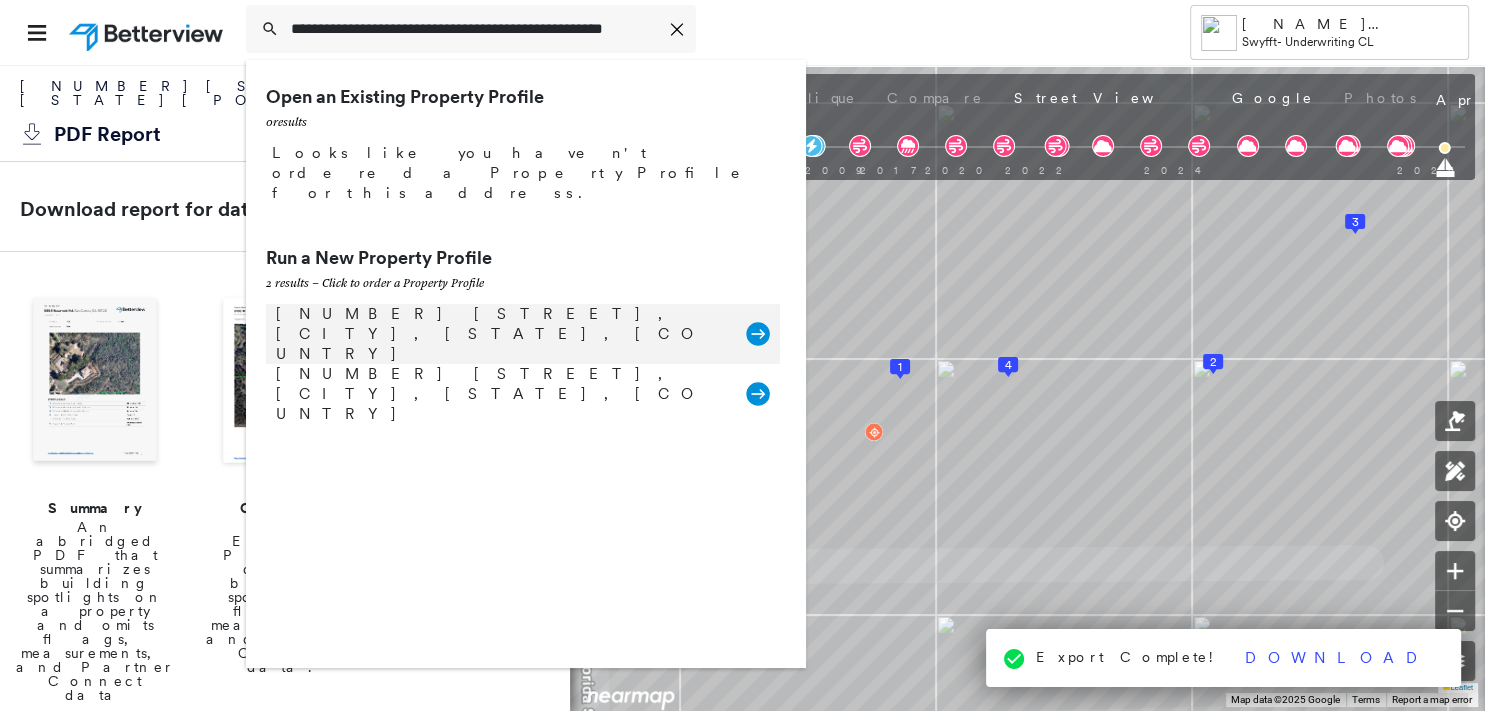 type on "**********" 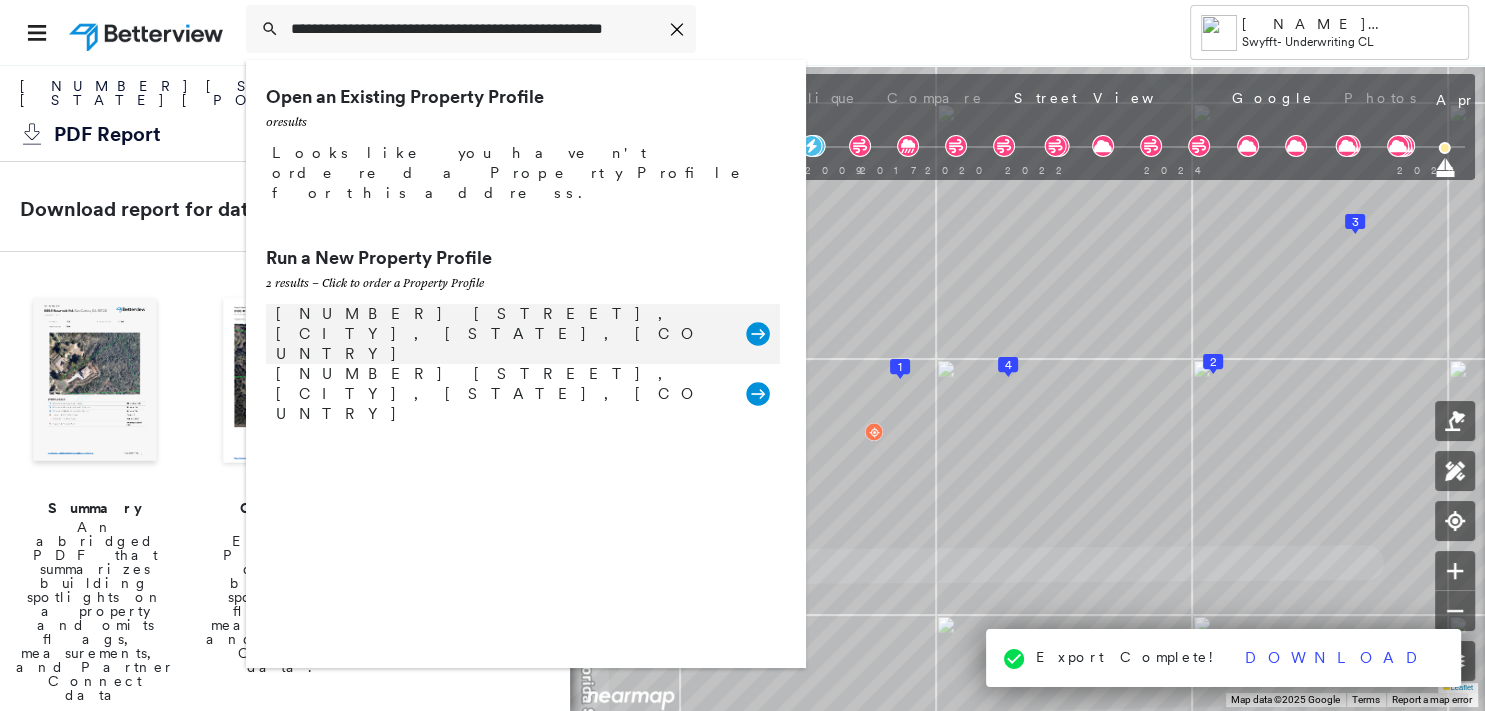 click on "17674 Van Buren Lane, Huntington Beach, CA, USA" at bounding box center [501, 334] 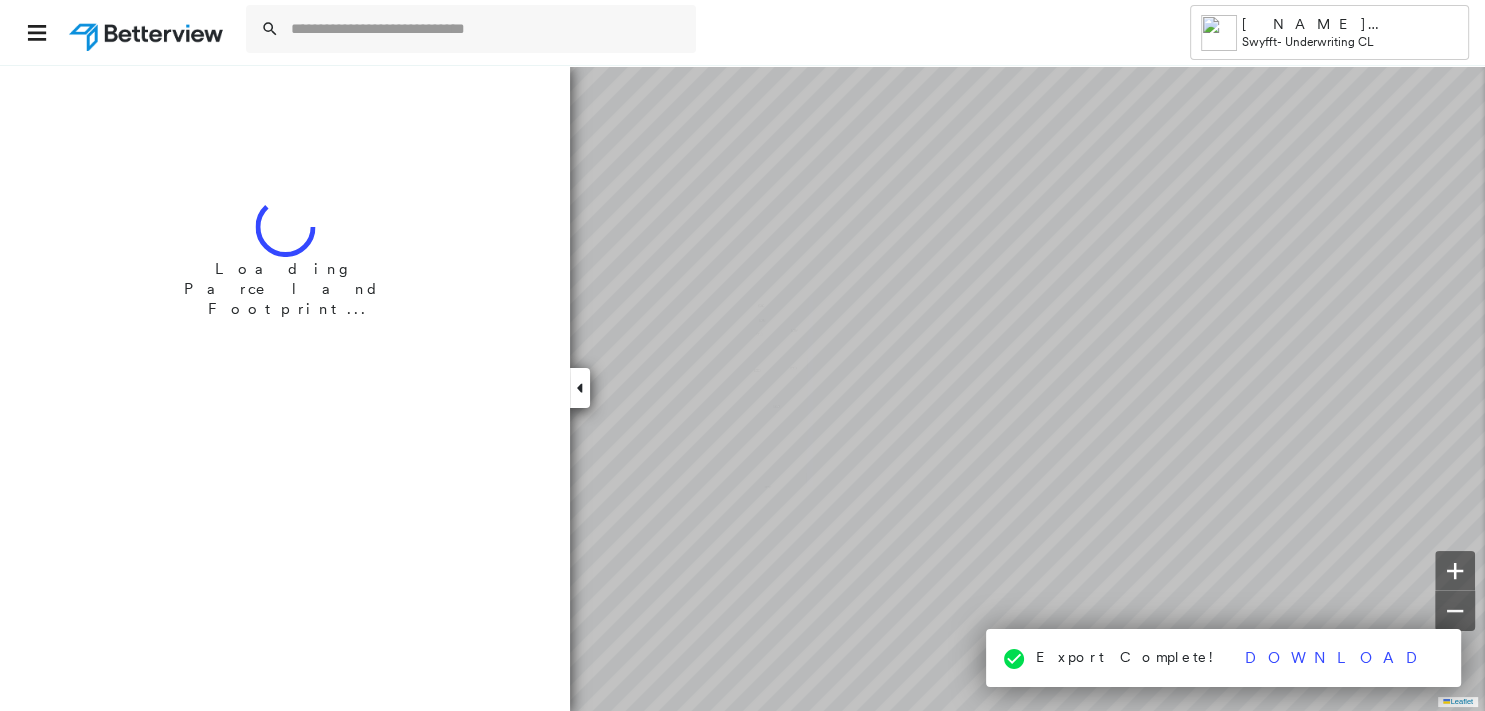 scroll, scrollTop: 0, scrollLeft: 0, axis: both 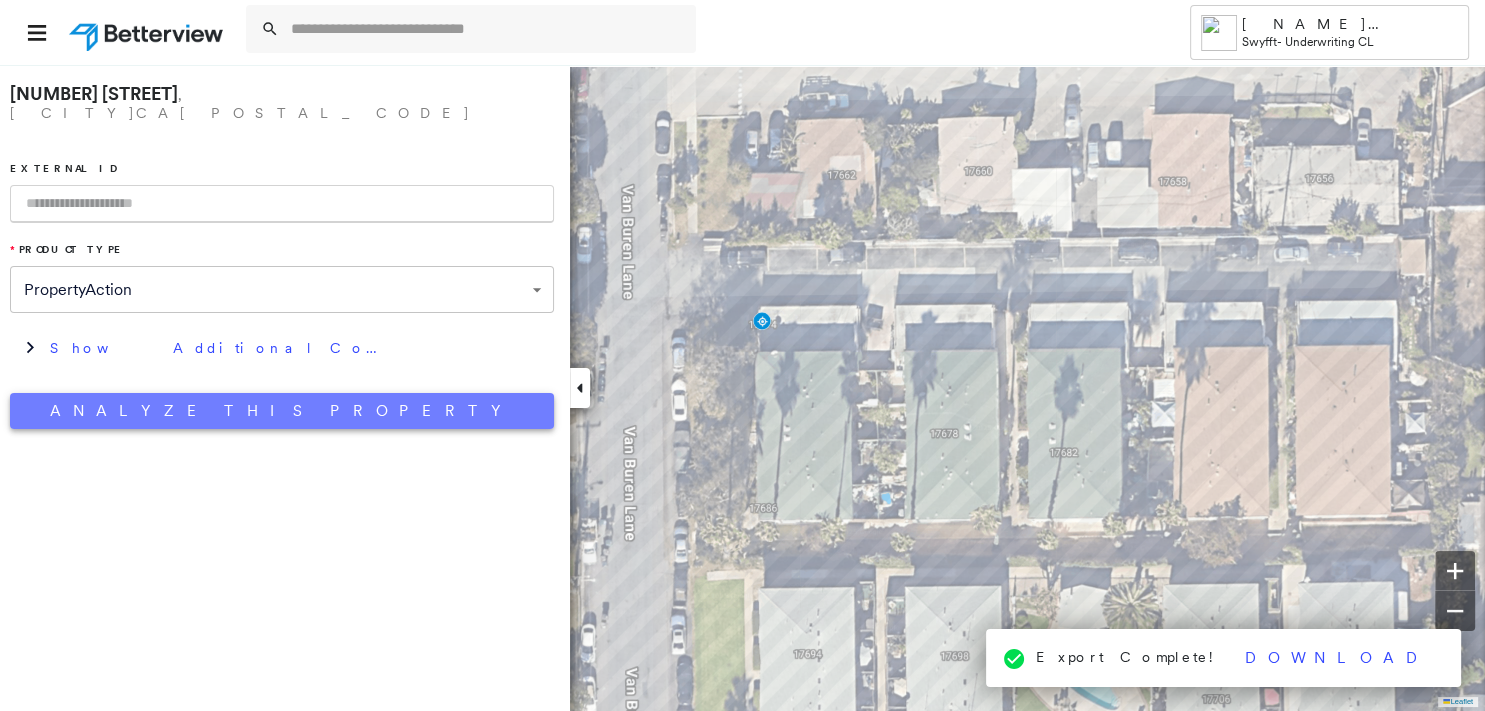 click on "Analyze This Property" at bounding box center [282, 411] 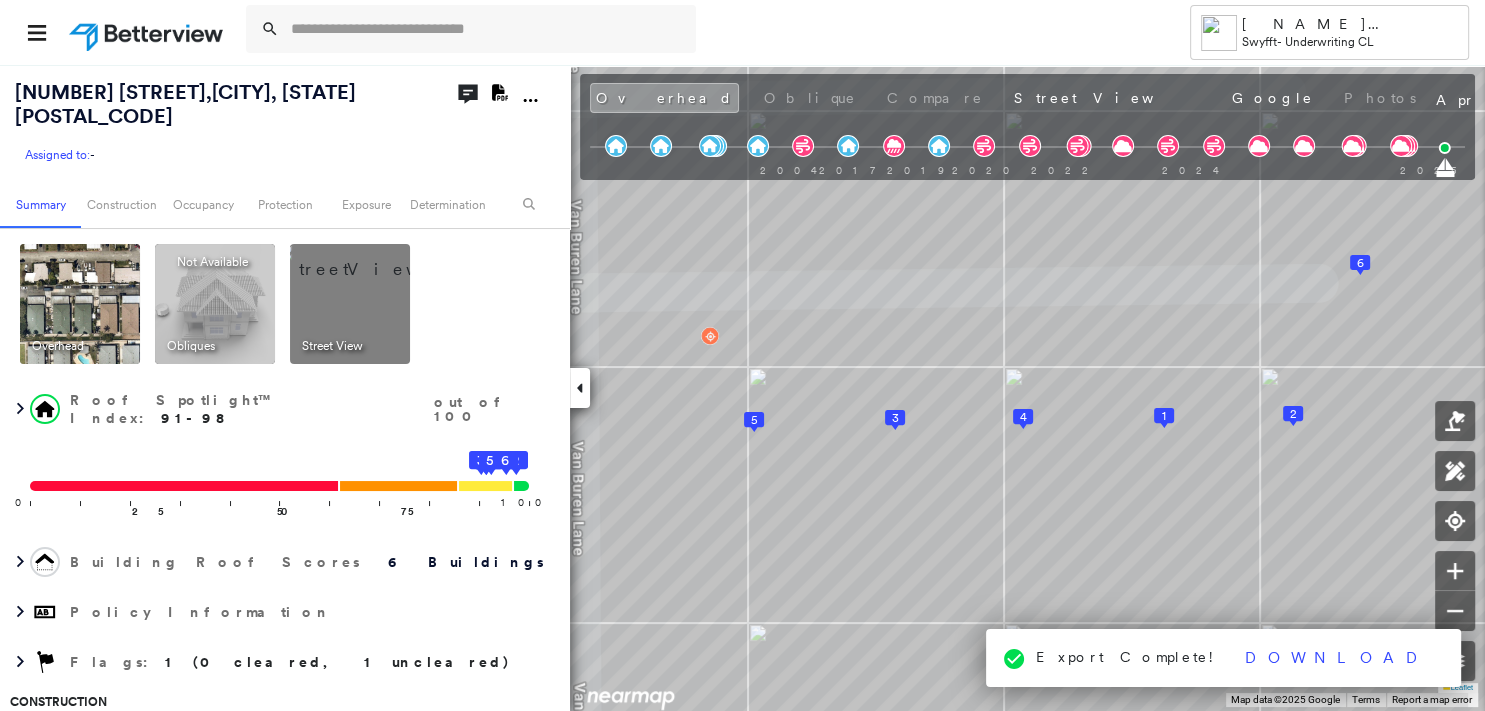 click on "Download PDF Report" 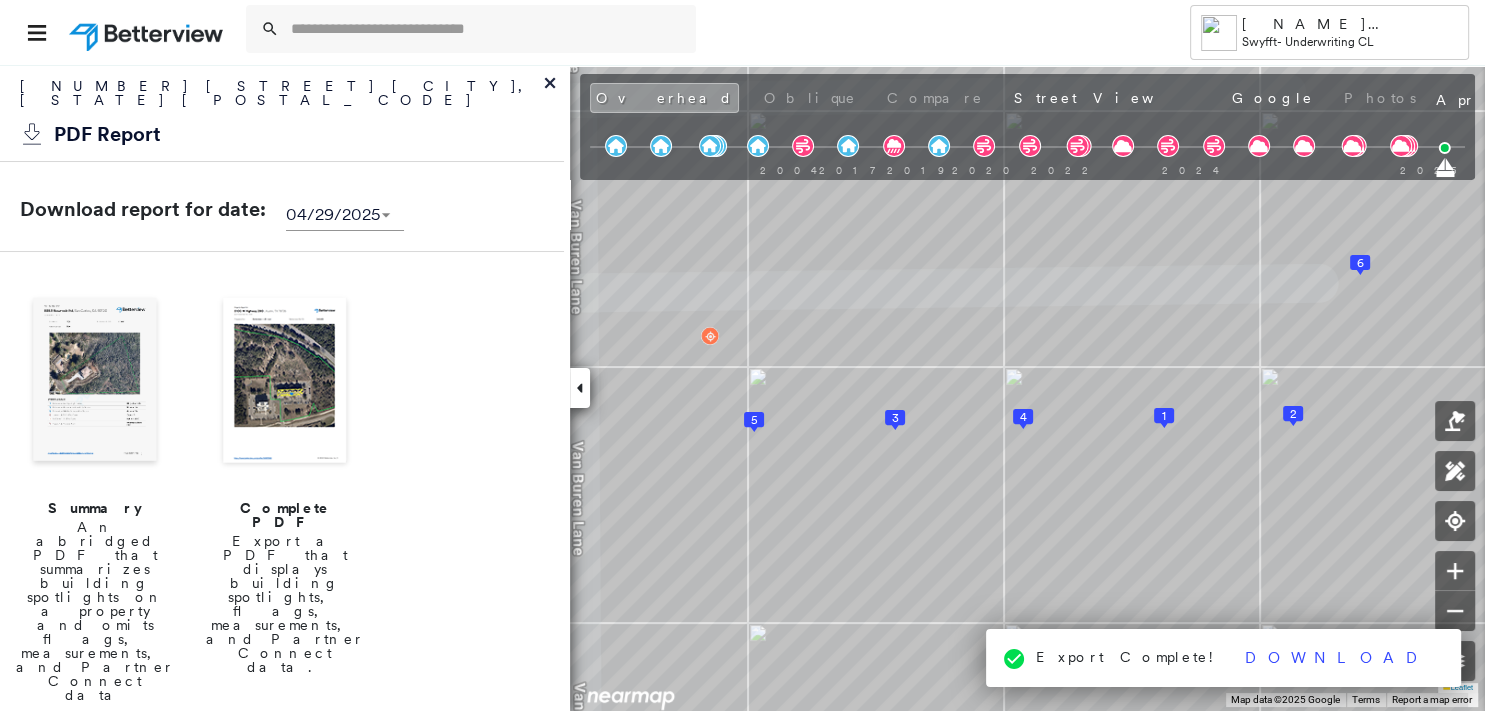 click at bounding box center (95, 382) 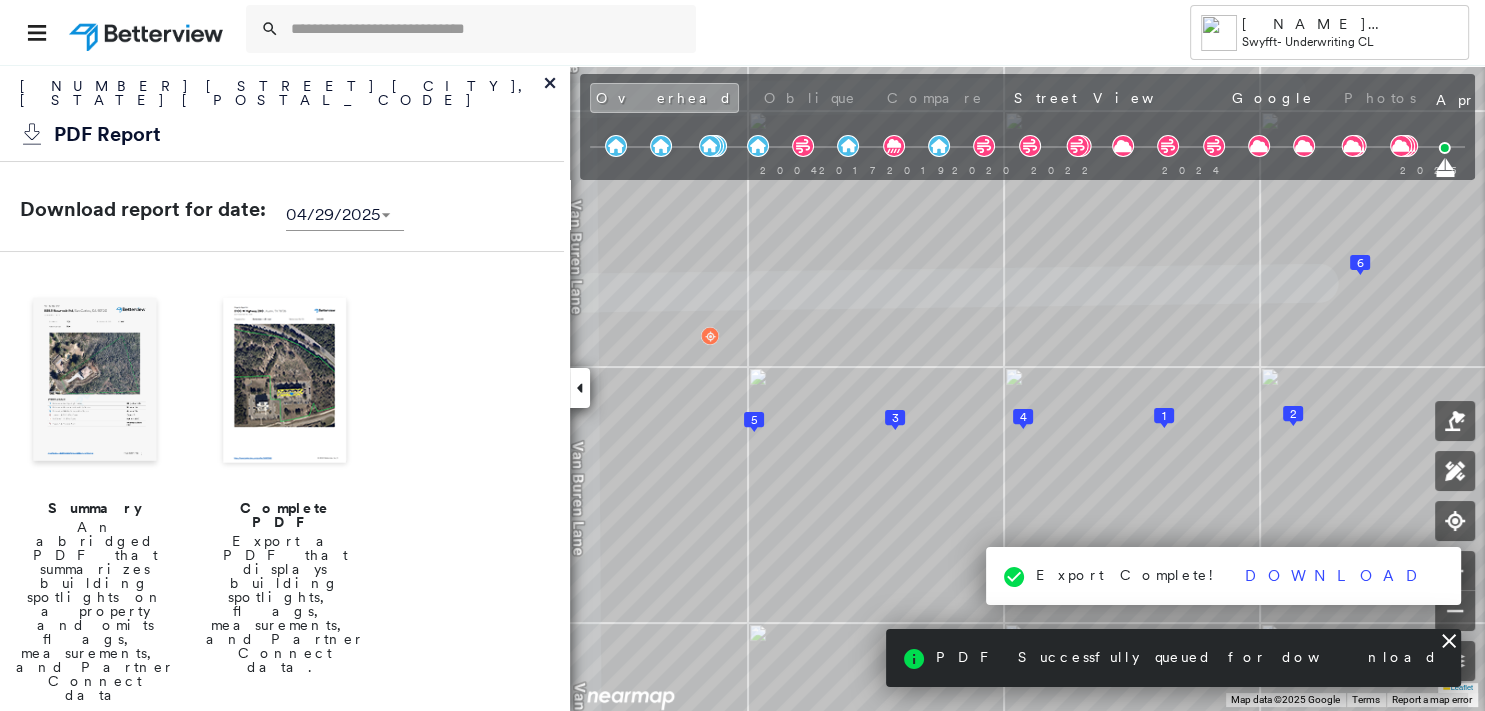 click at bounding box center [95, 382] 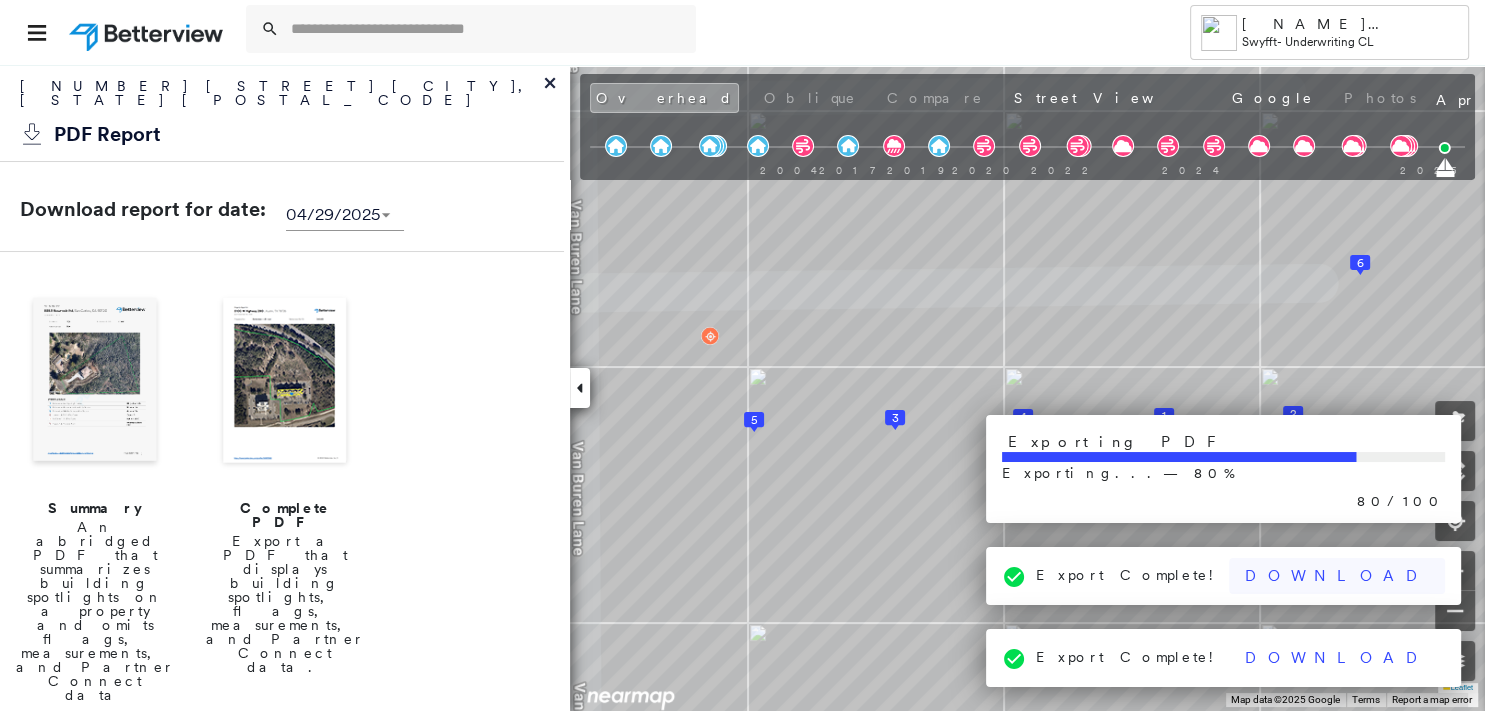 click on "Download" at bounding box center [1337, 576] 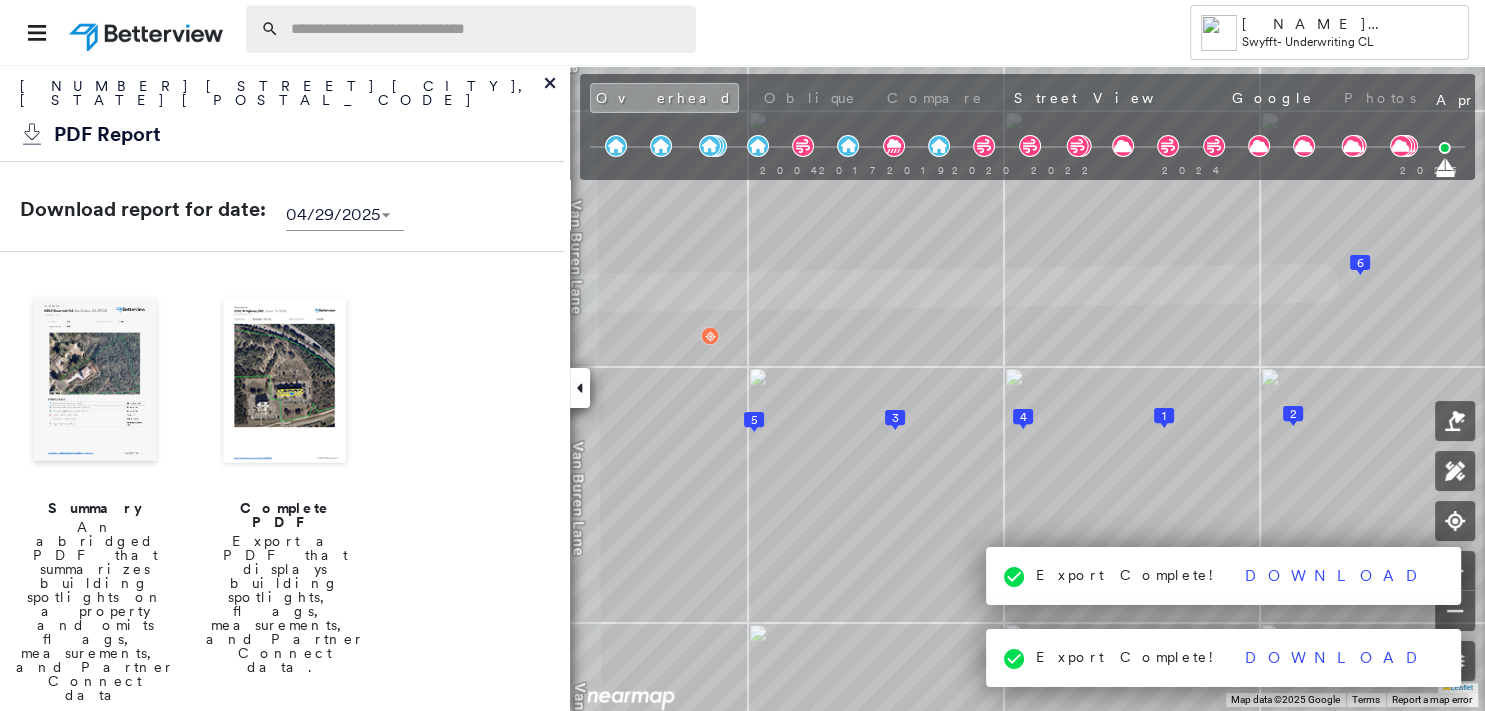 click at bounding box center [487, 29] 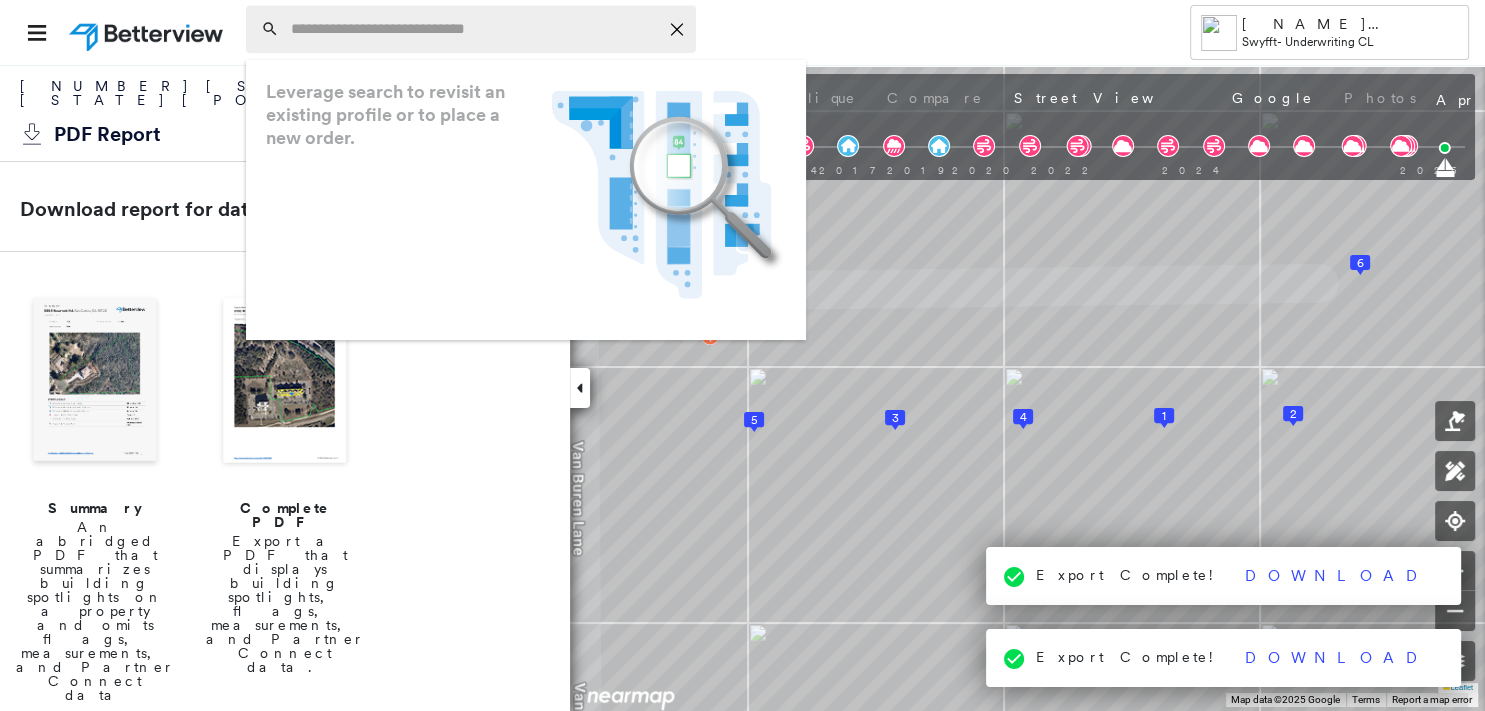 paste on "**********" 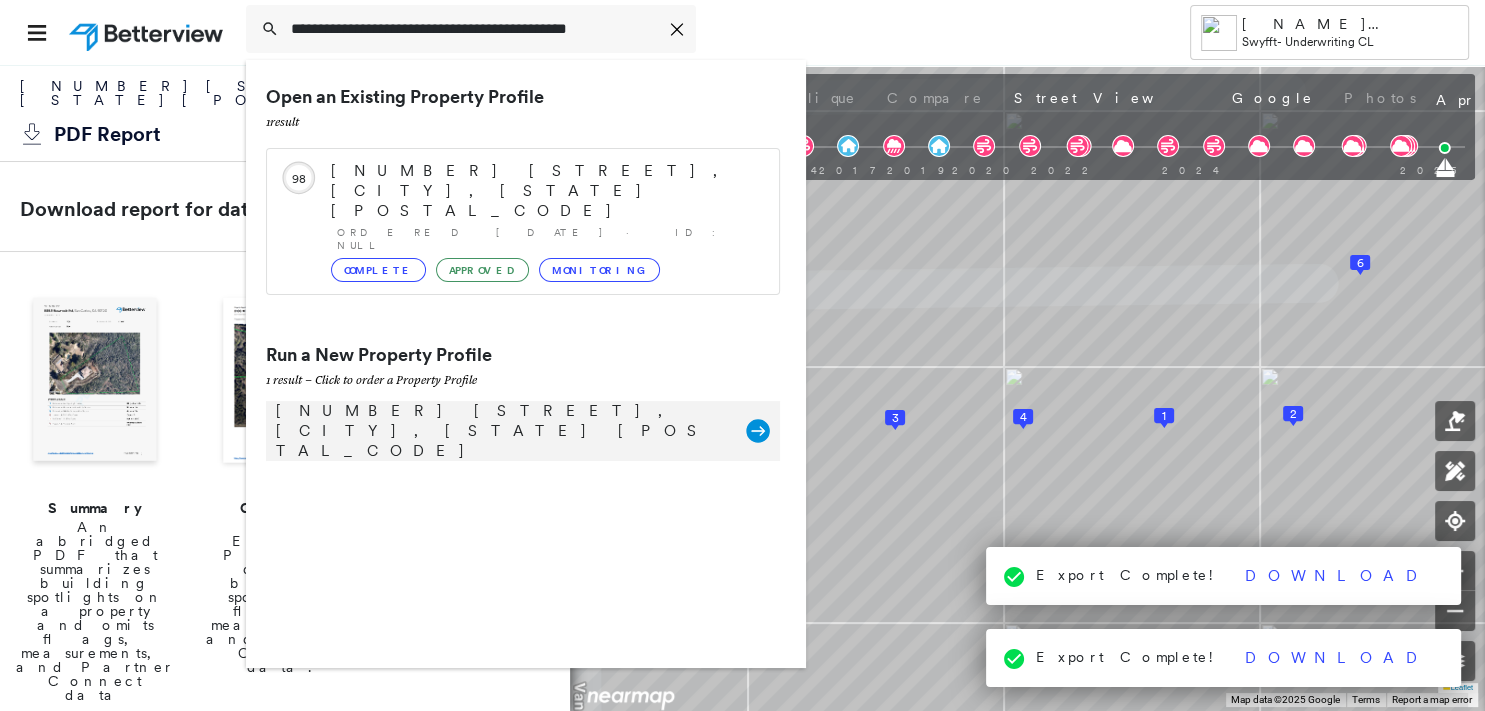 type on "**********" 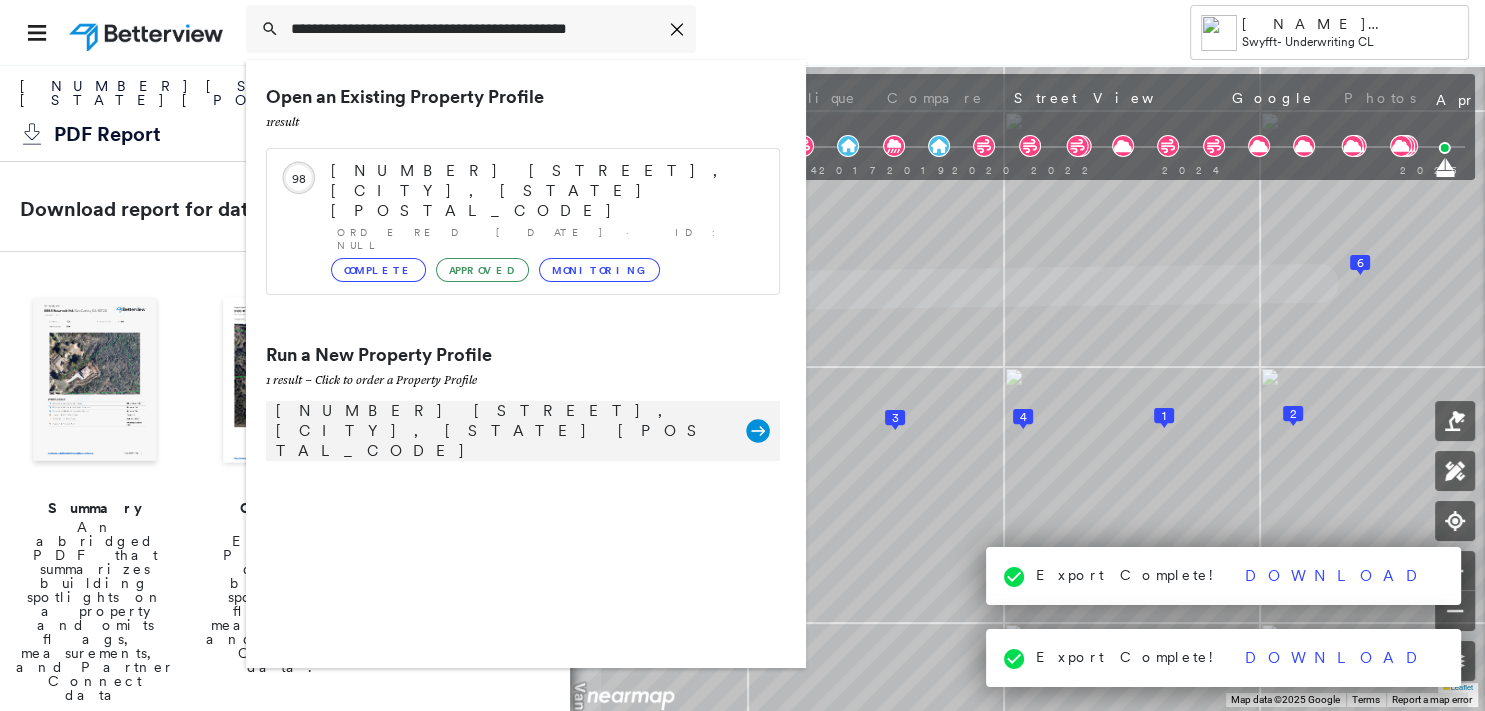 click on "7661 Garfield Ave, Huntington Beach, CA 92648" at bounding box center (501, 431) 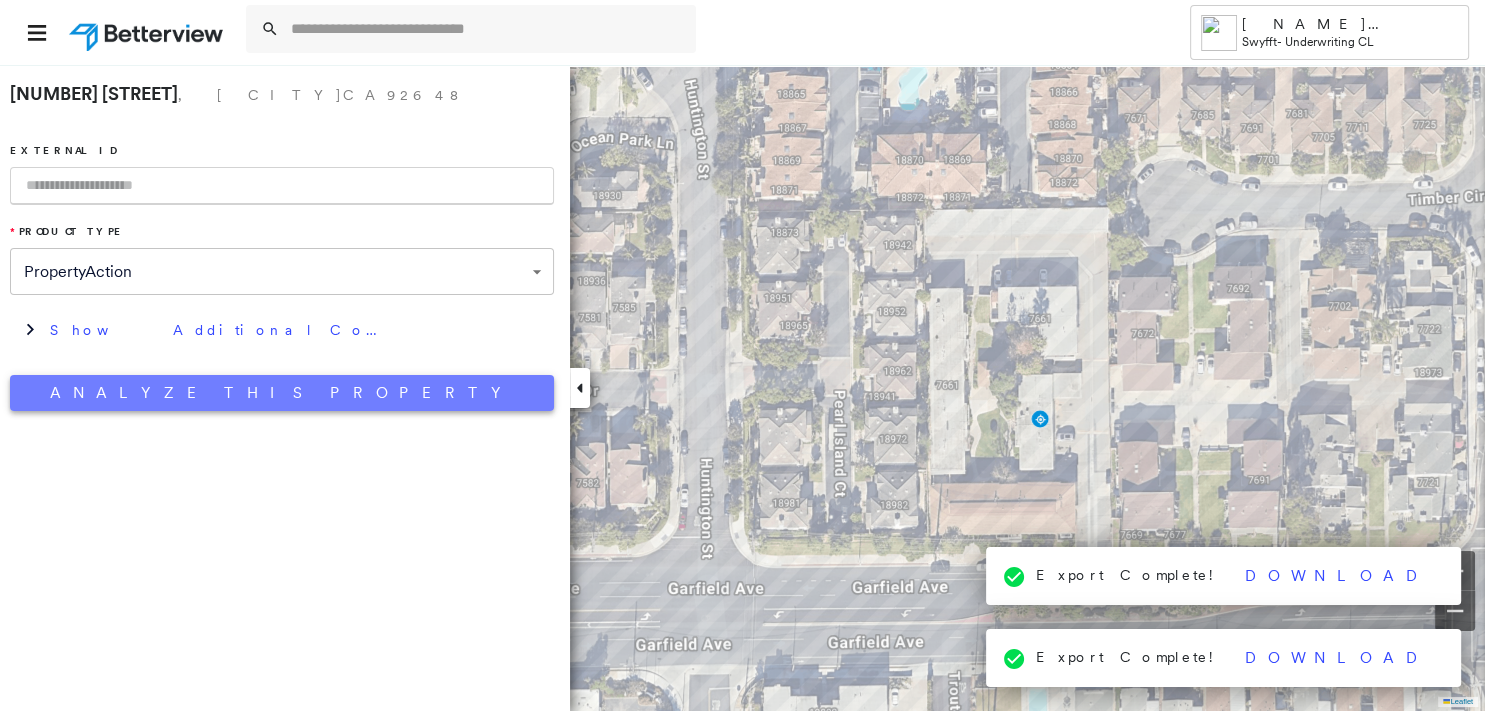 click on "Analyze This Property" at bounding box center [282, 393] 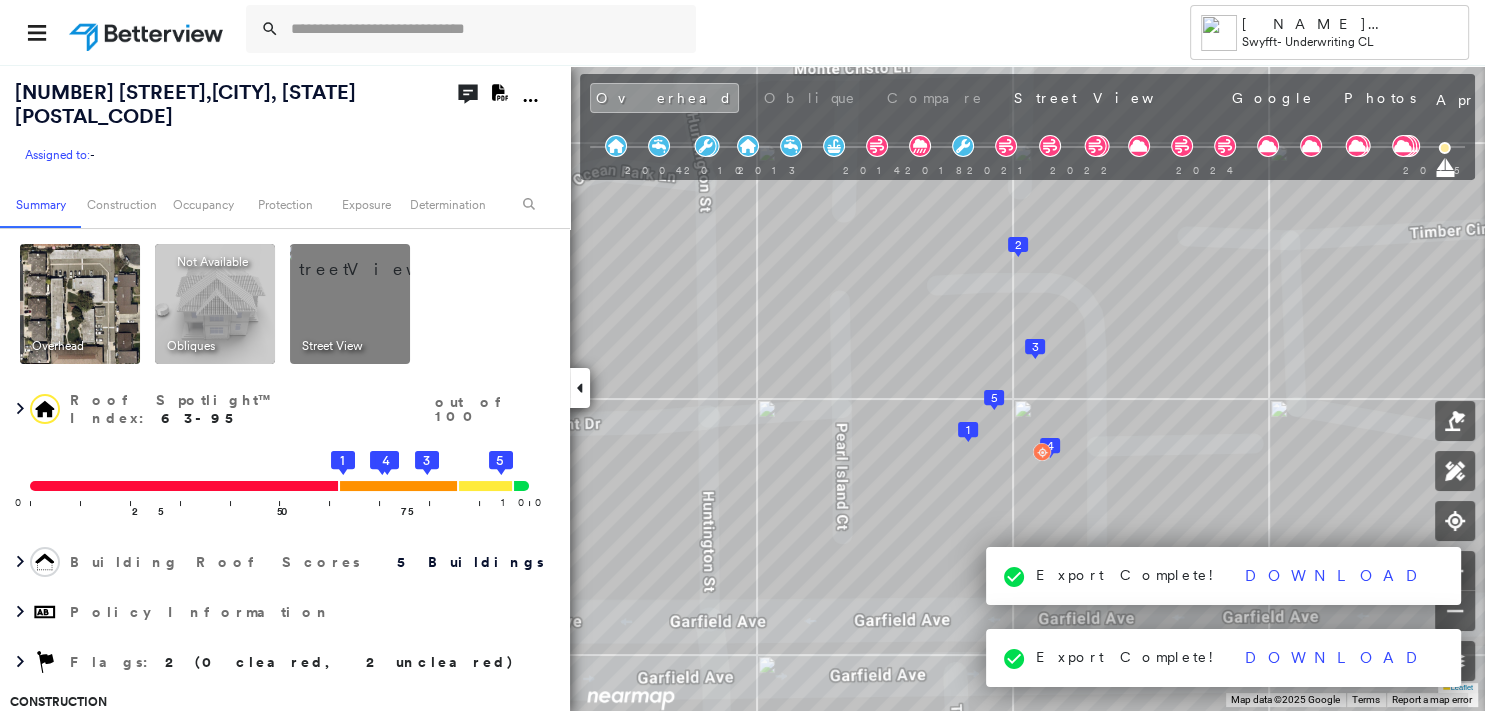 click on "Download PDF Report" 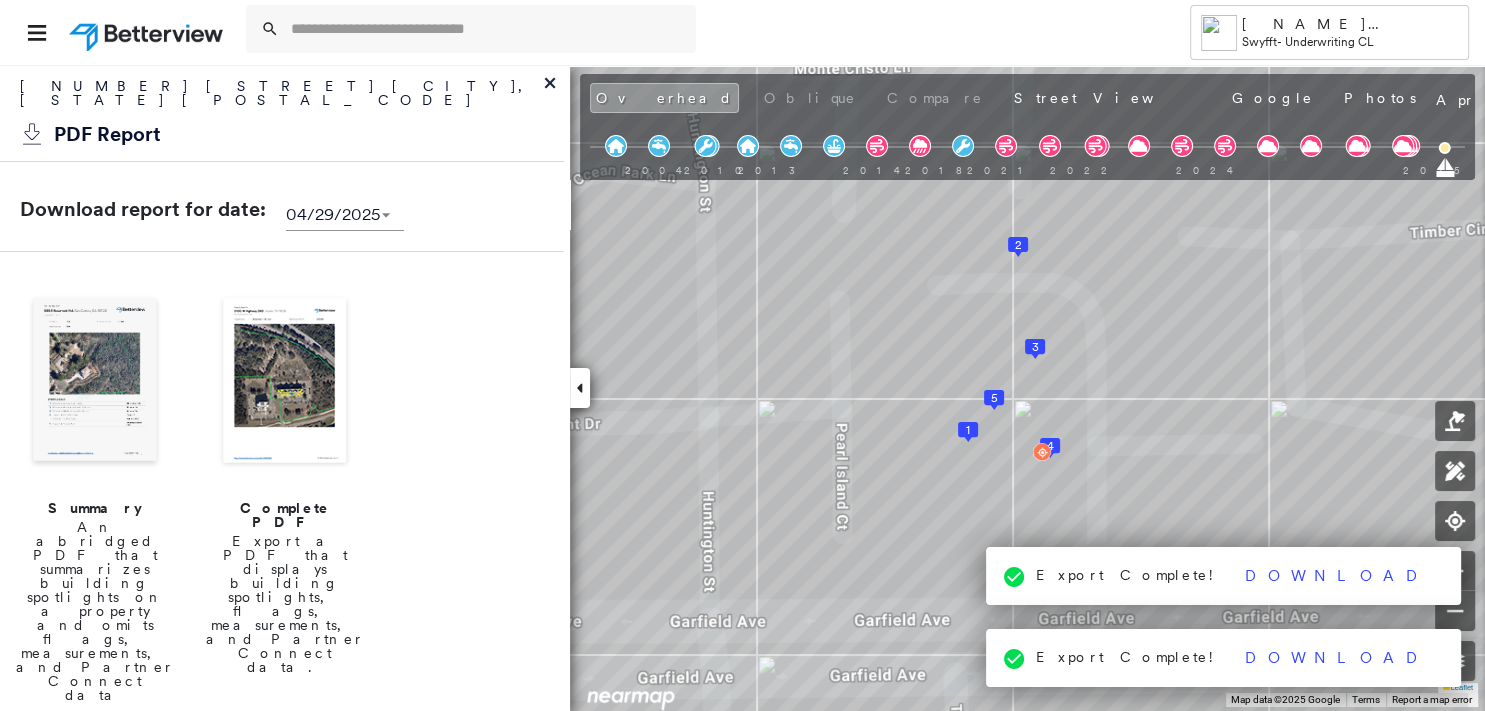 click at bounding box center [95, 382] 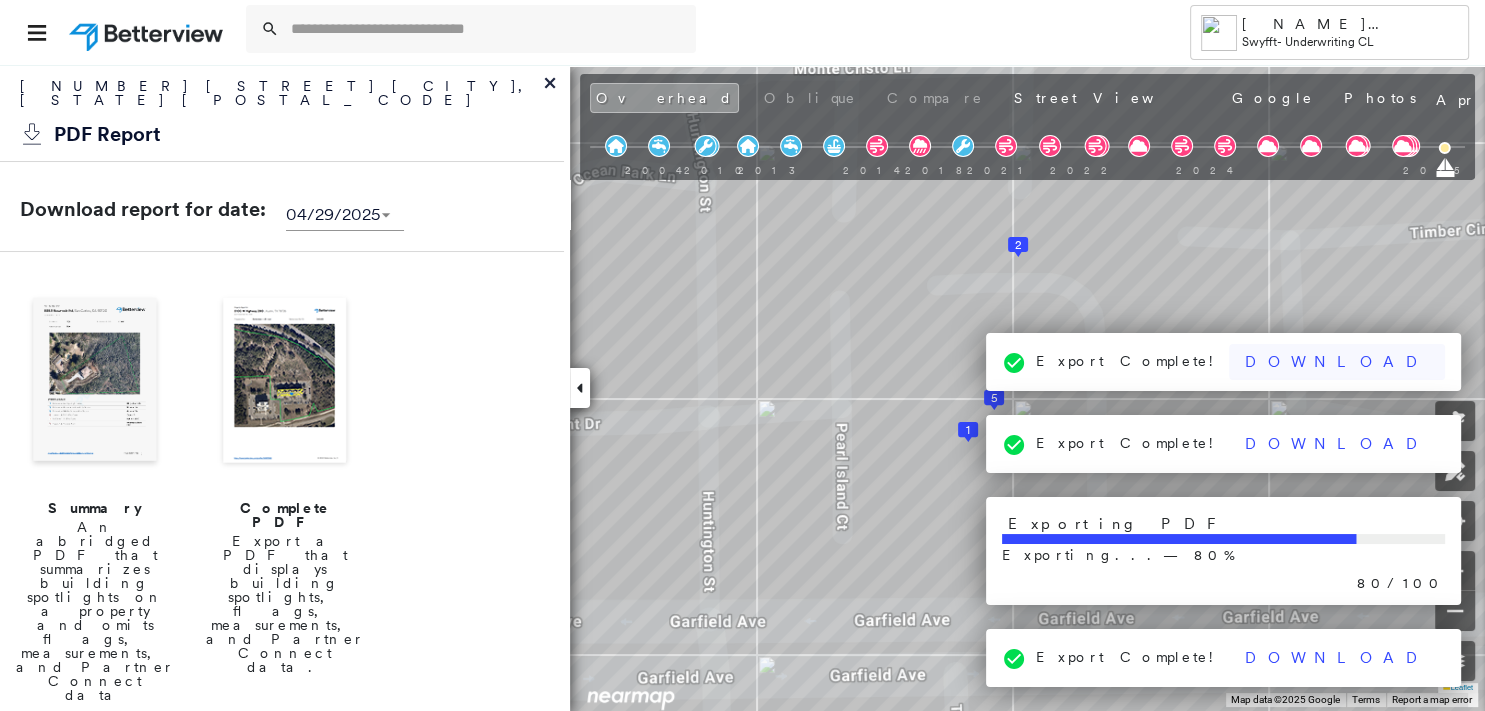click on "Download" at bounding box center (1337, 362) 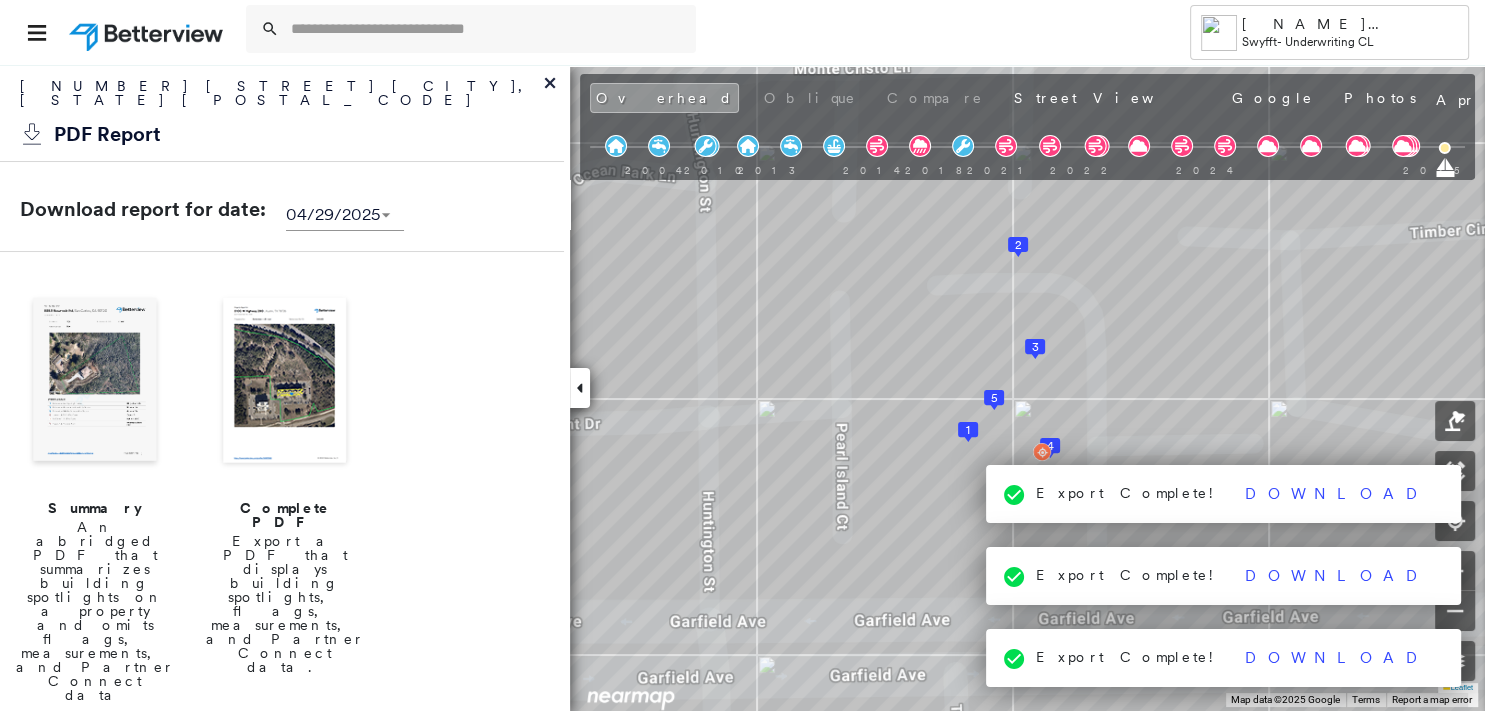 click 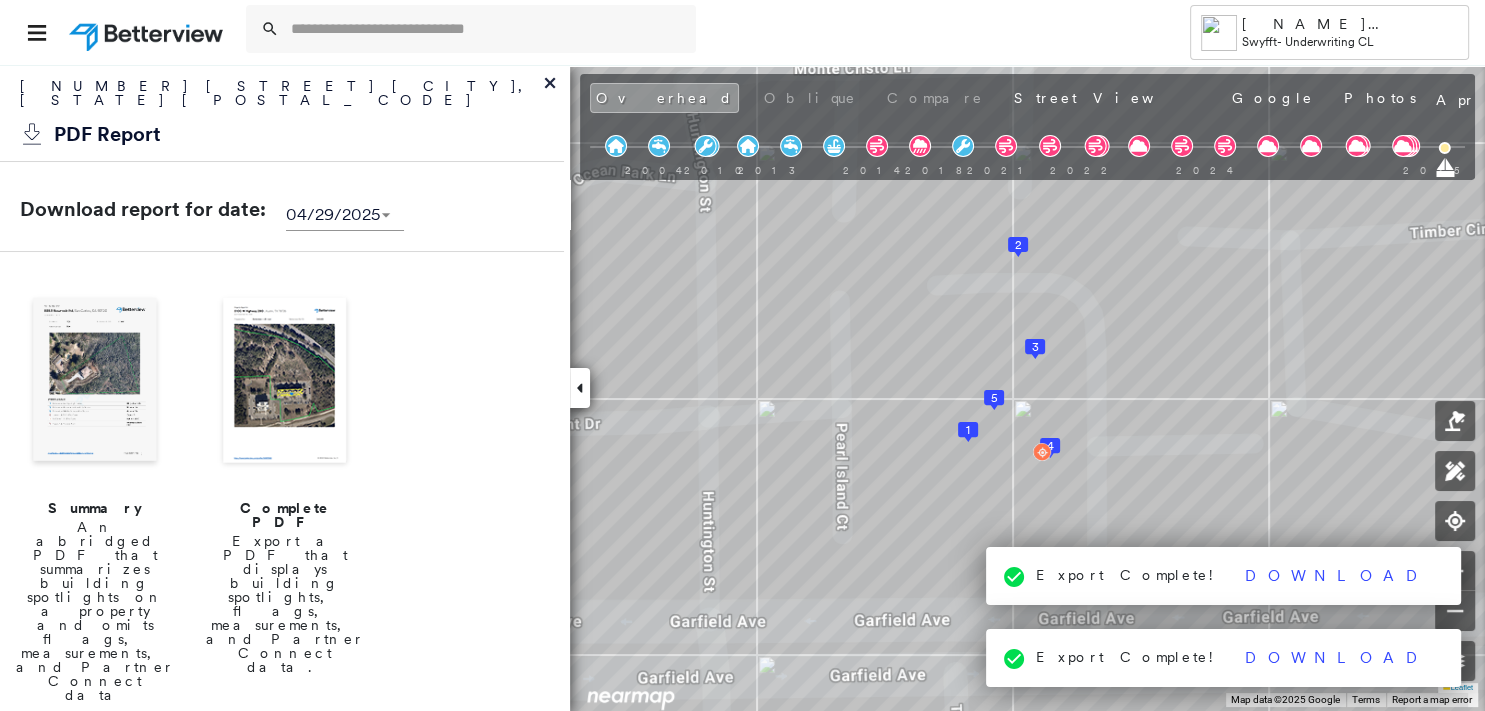 click 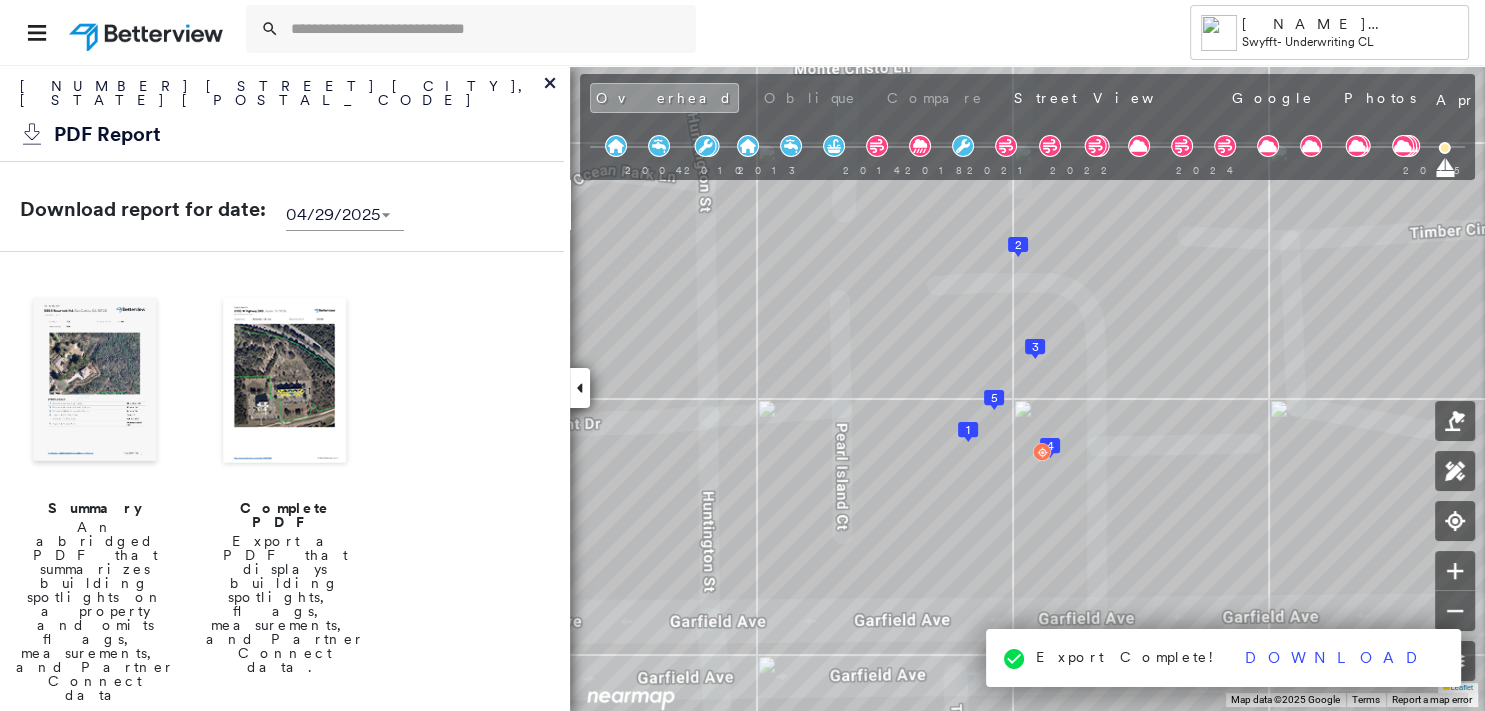 click 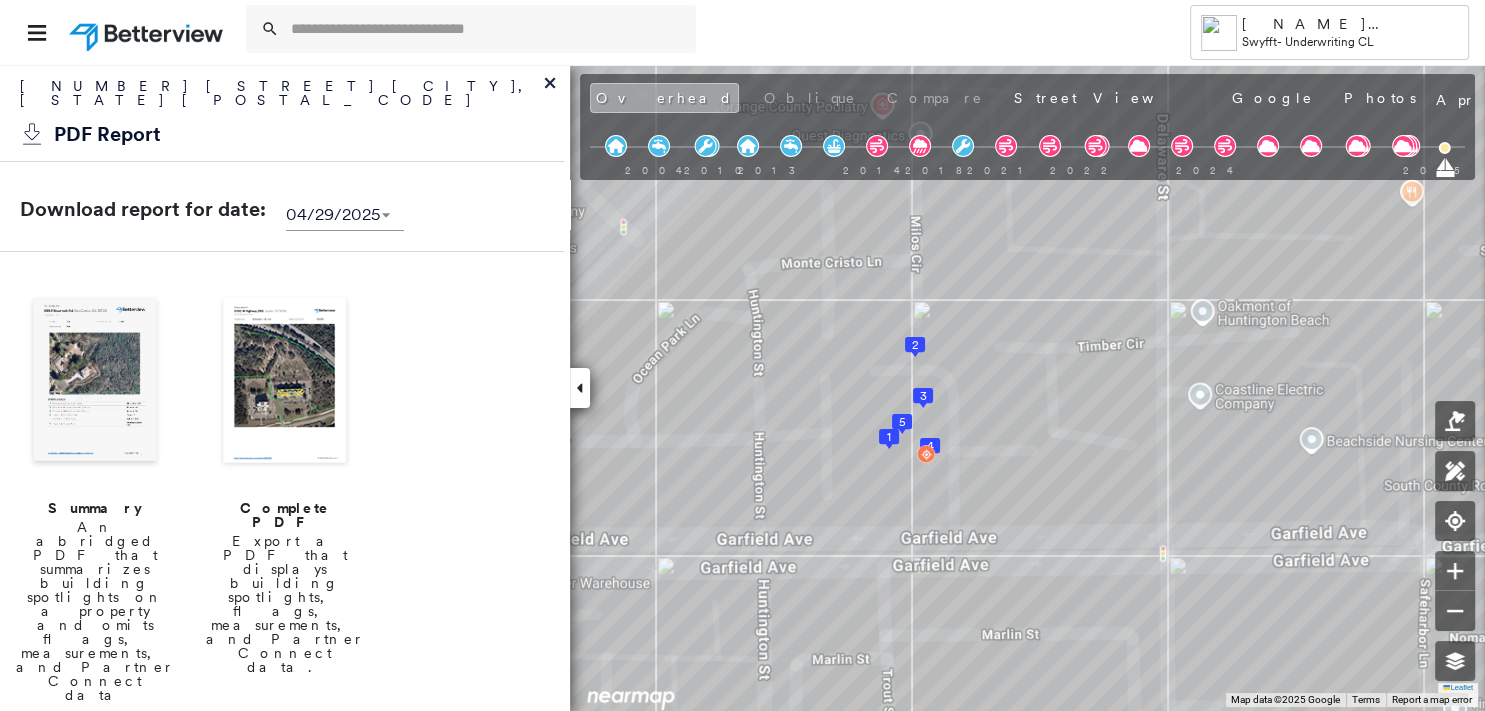 click on "Overhead" at bounding box center [664, 98] 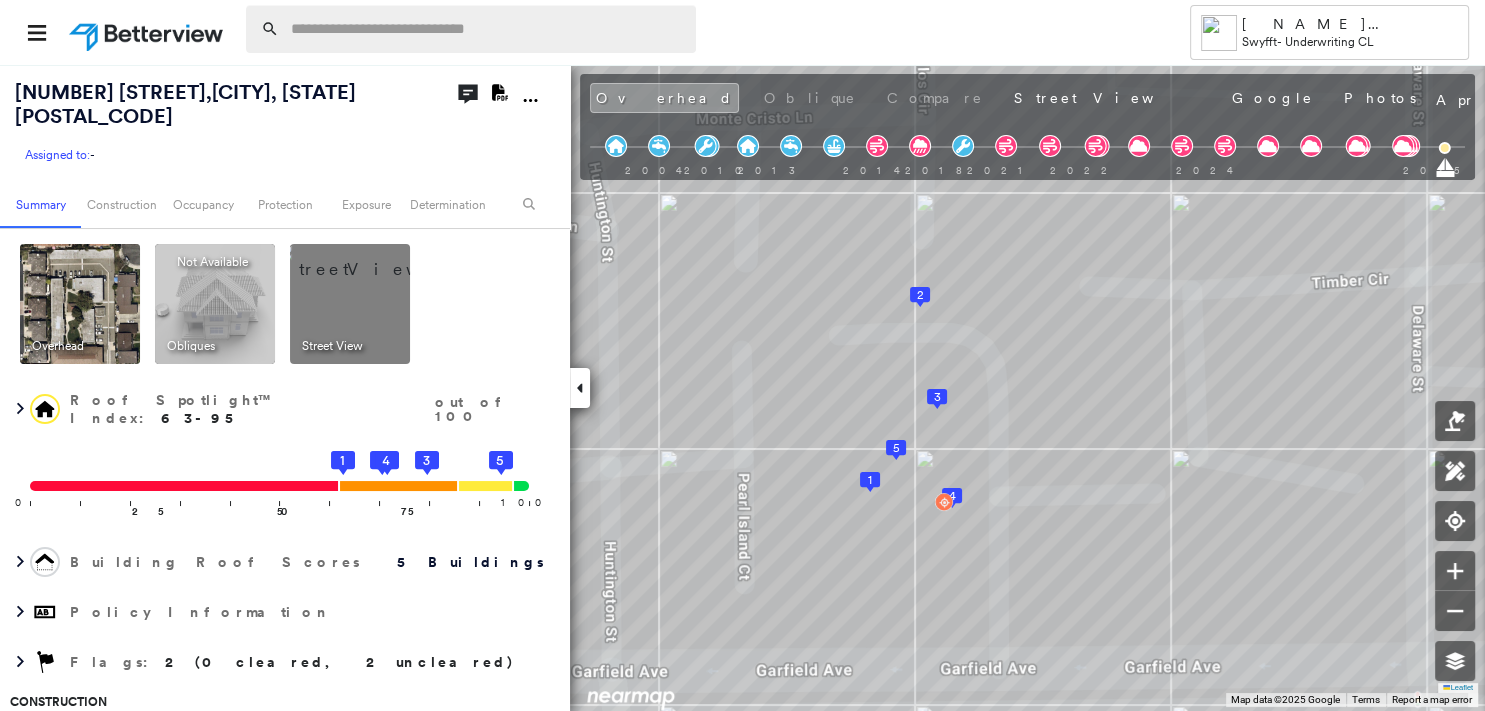 click at bounding box center (487, 29) 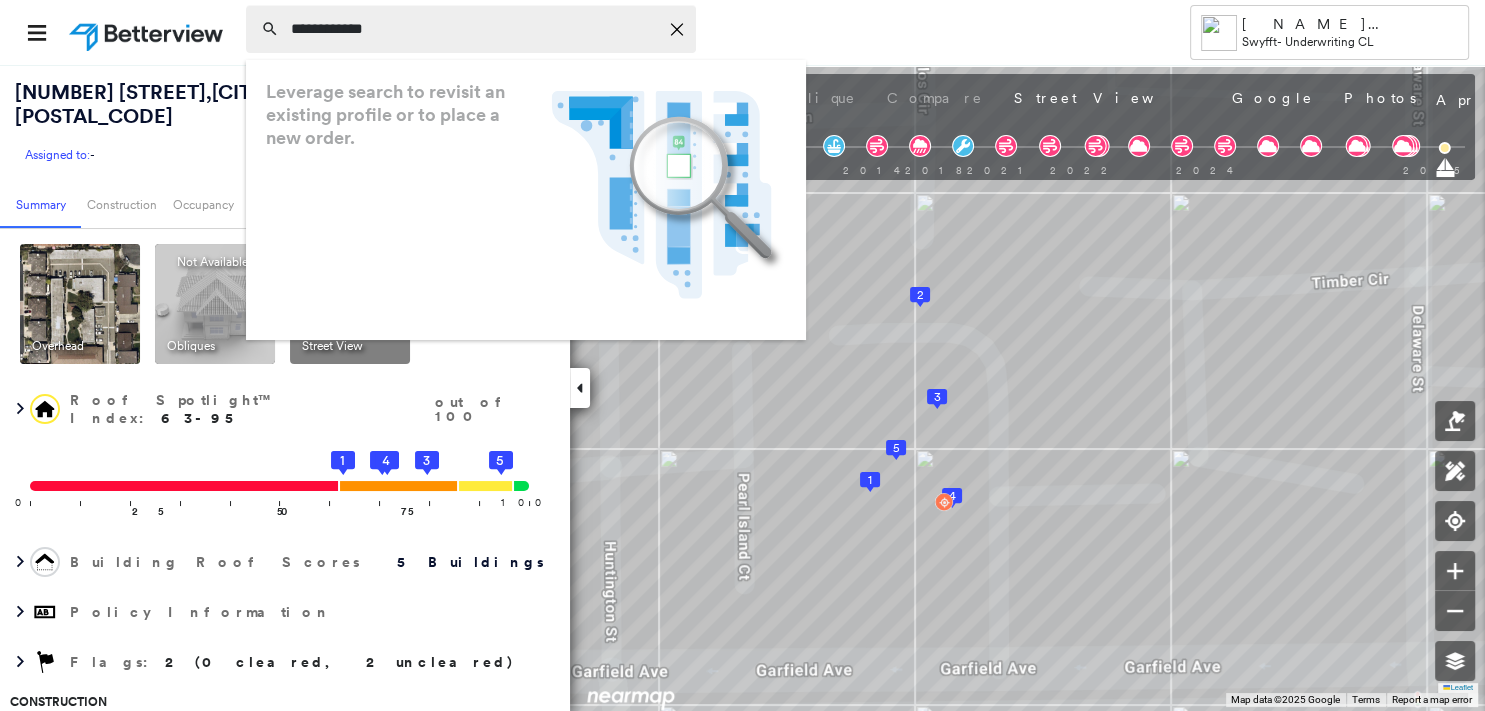 type on "**********" 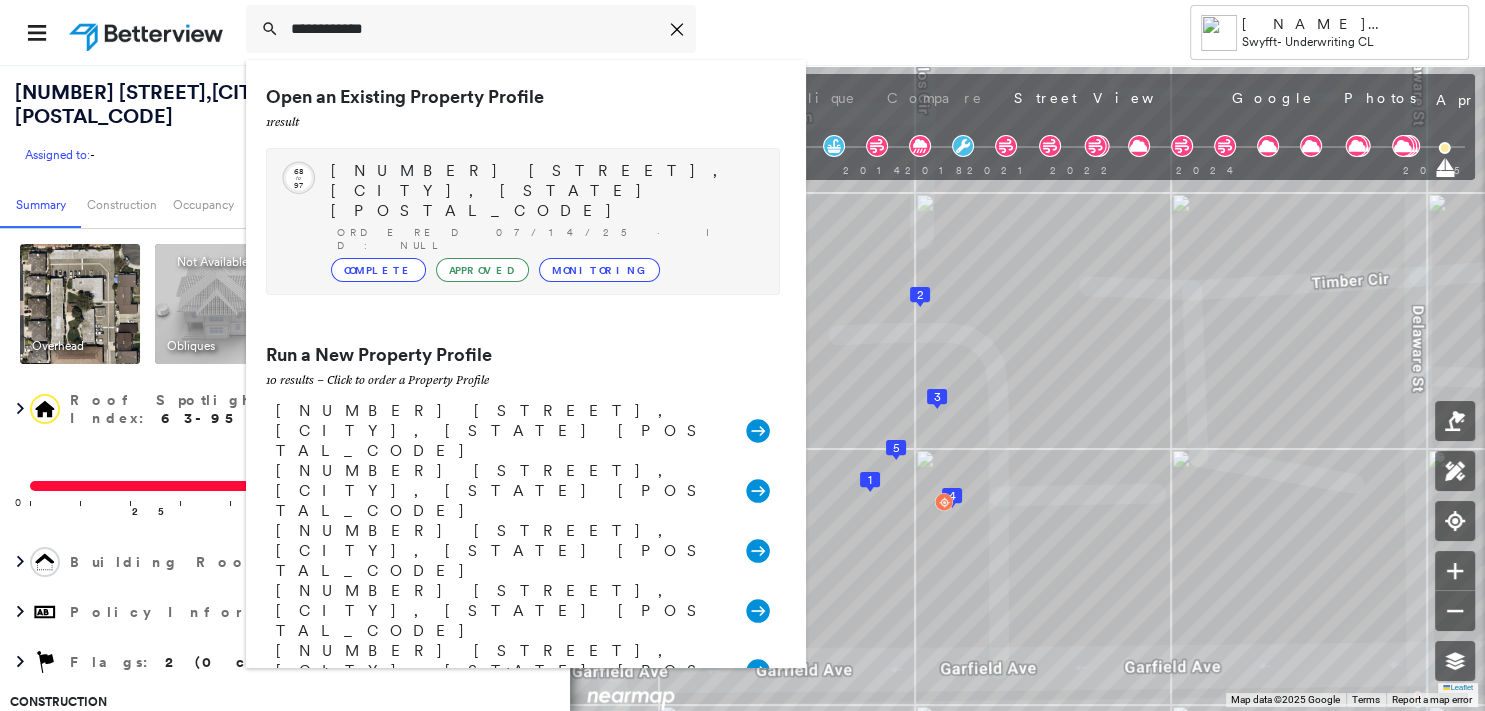 click on "Complete" at bounding box center [378, 270] 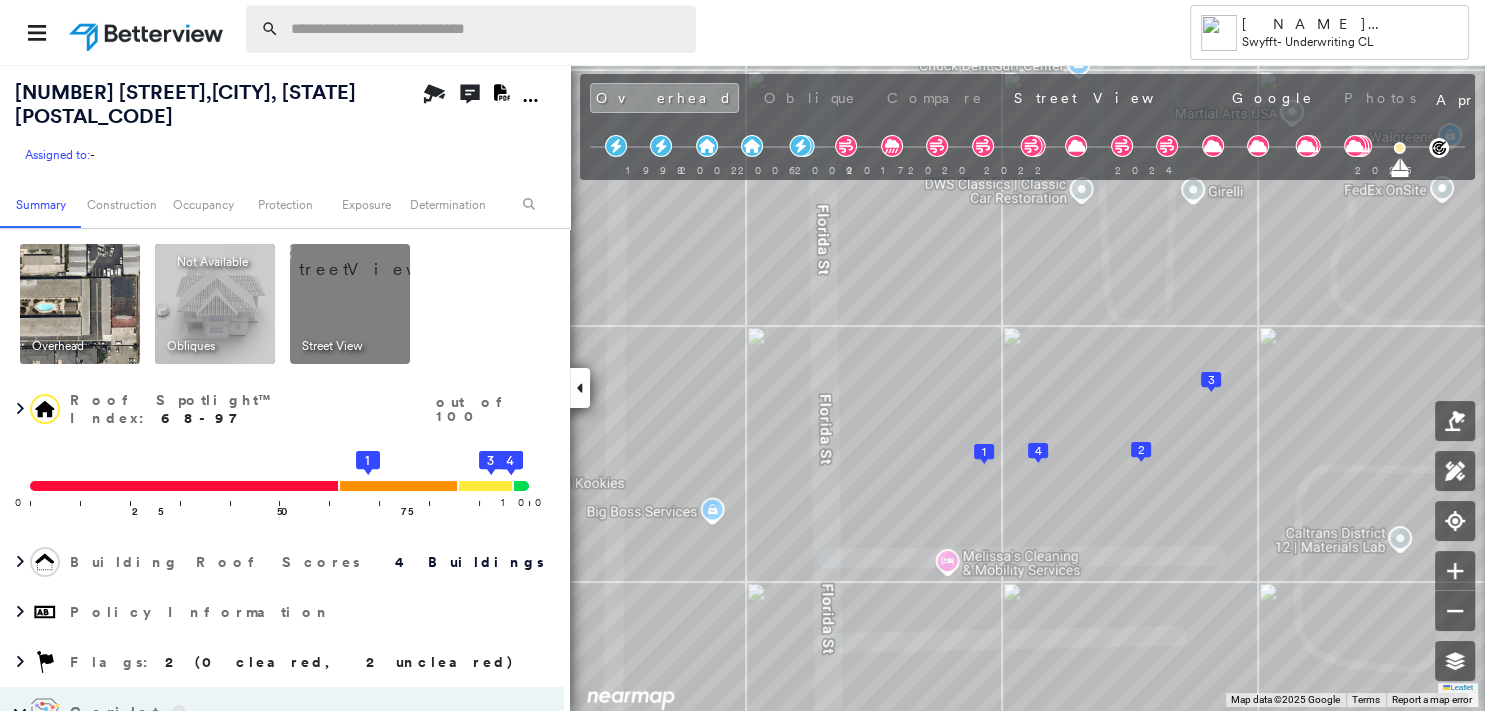 click at bounding box center [487, 29] 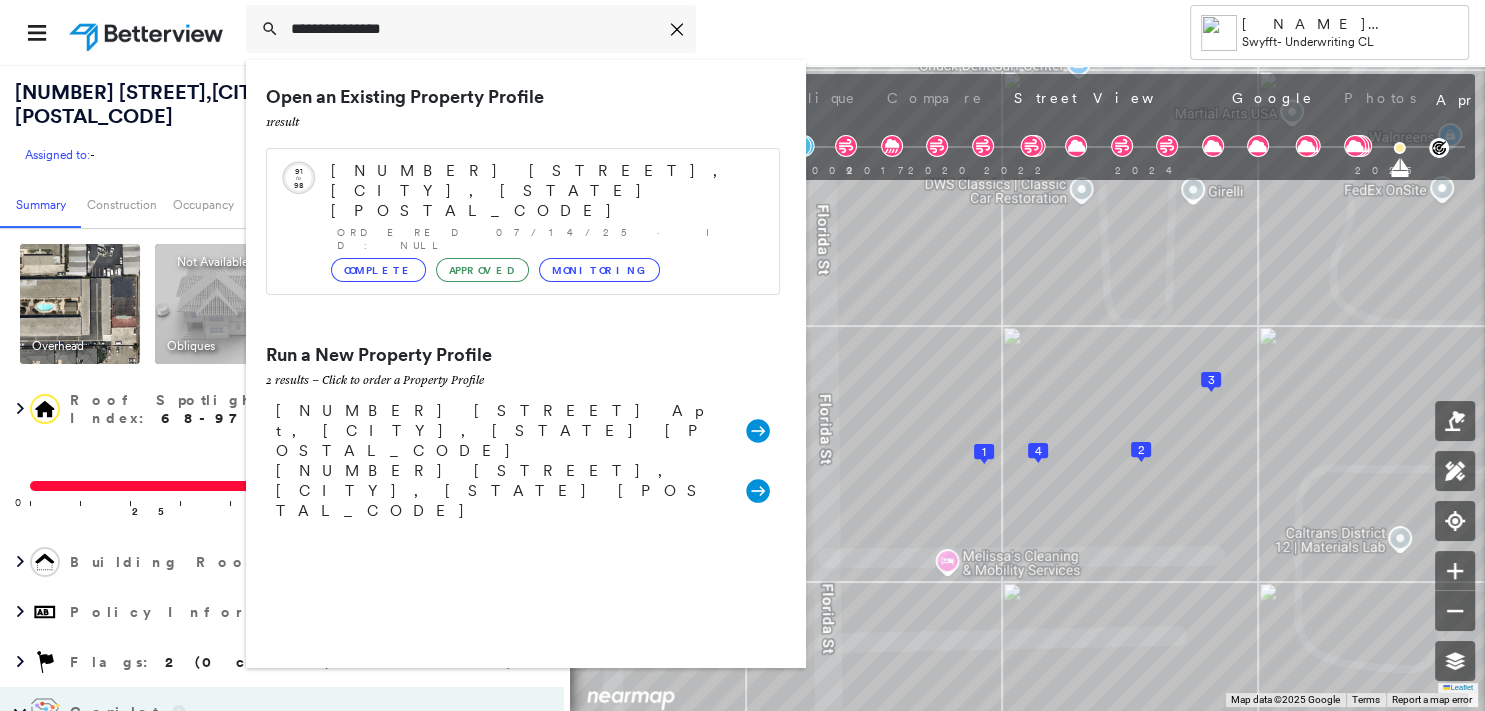 type on "**********" 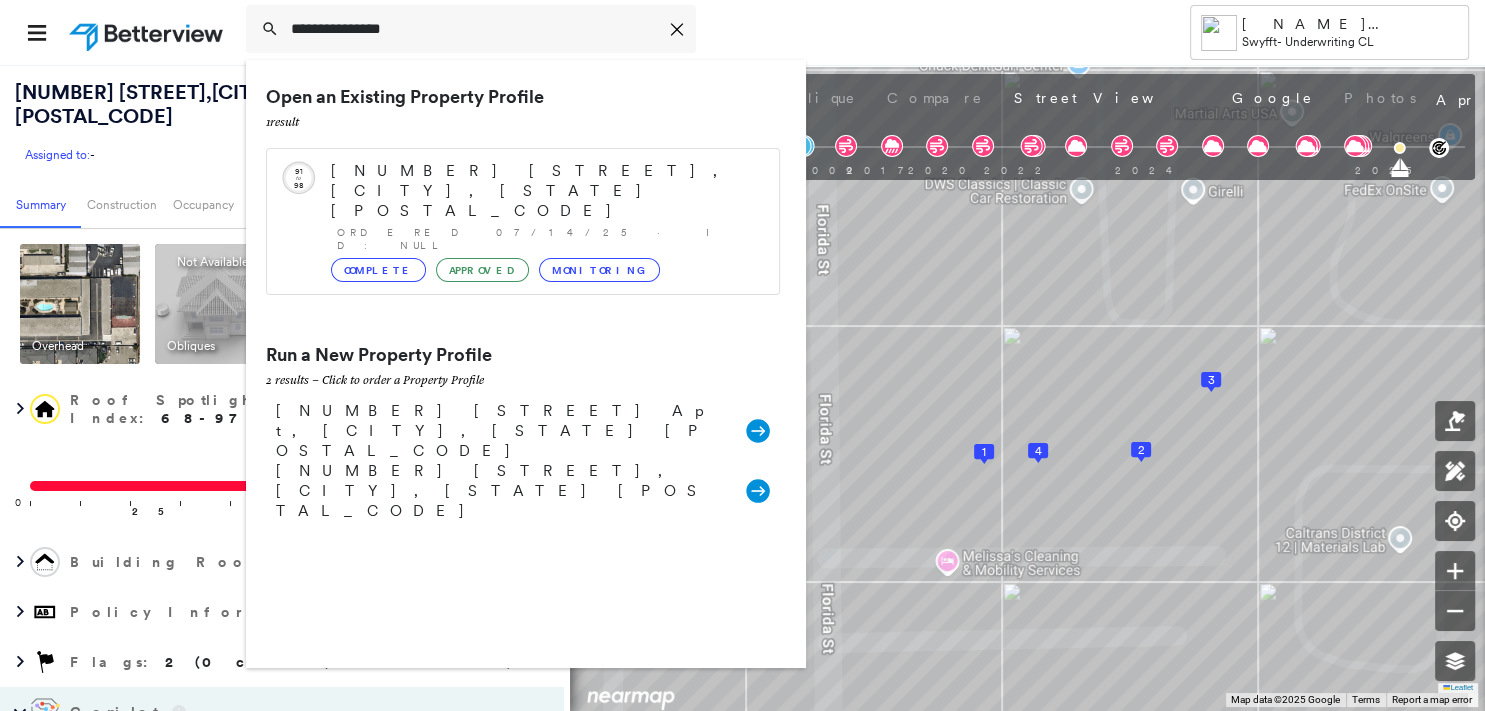 click on "Complete" at bounding box center [378, 270] 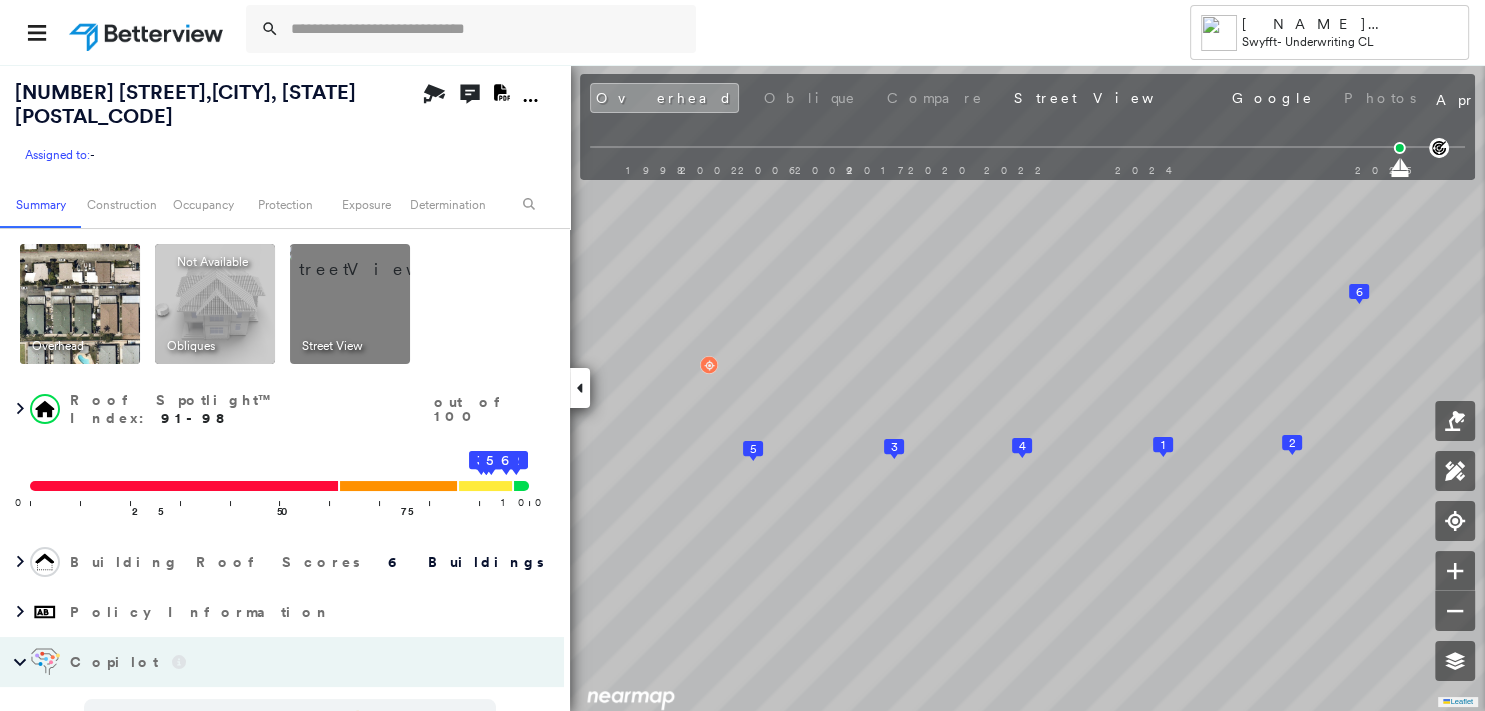 scroll, scrollTop: 400, scrollLeft: 0, axis: vertical 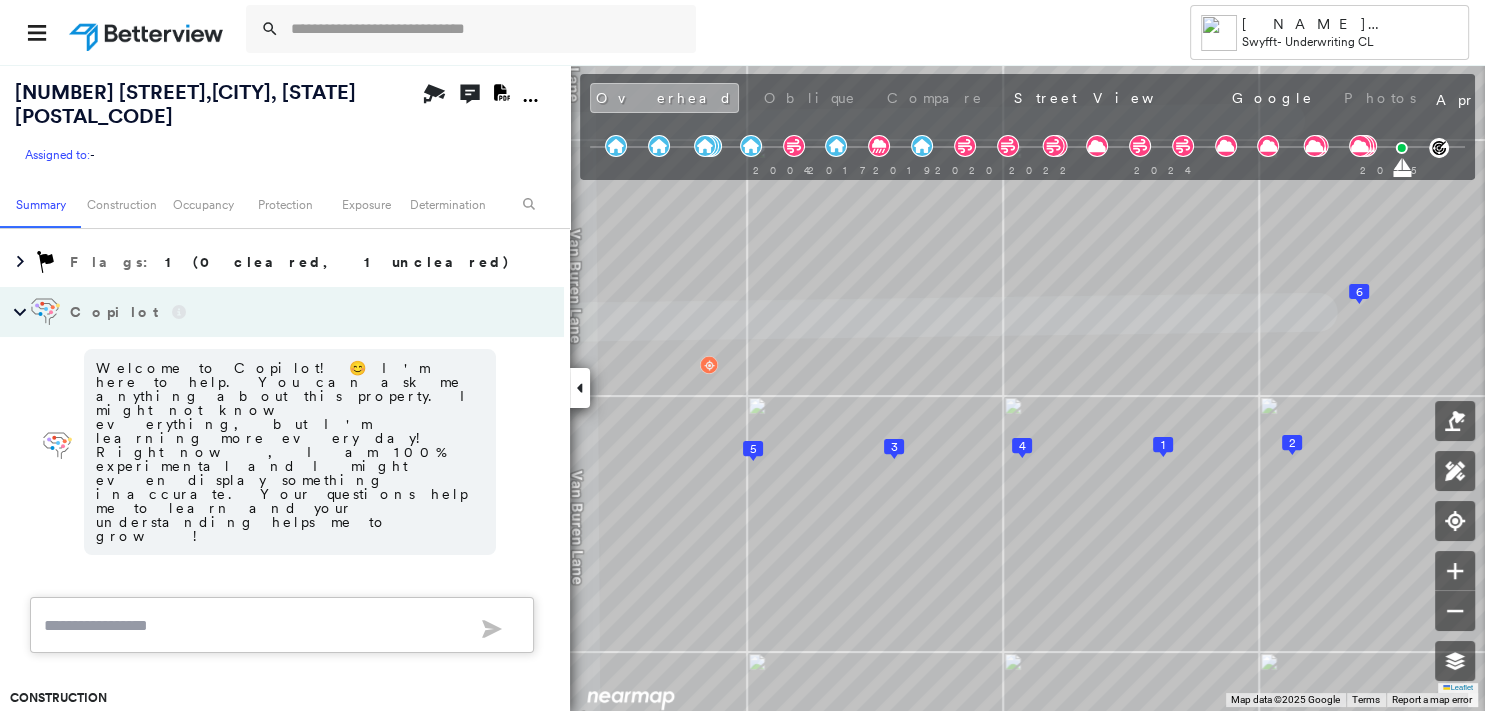 click on "Overhead" at bounding box center (664, 98) 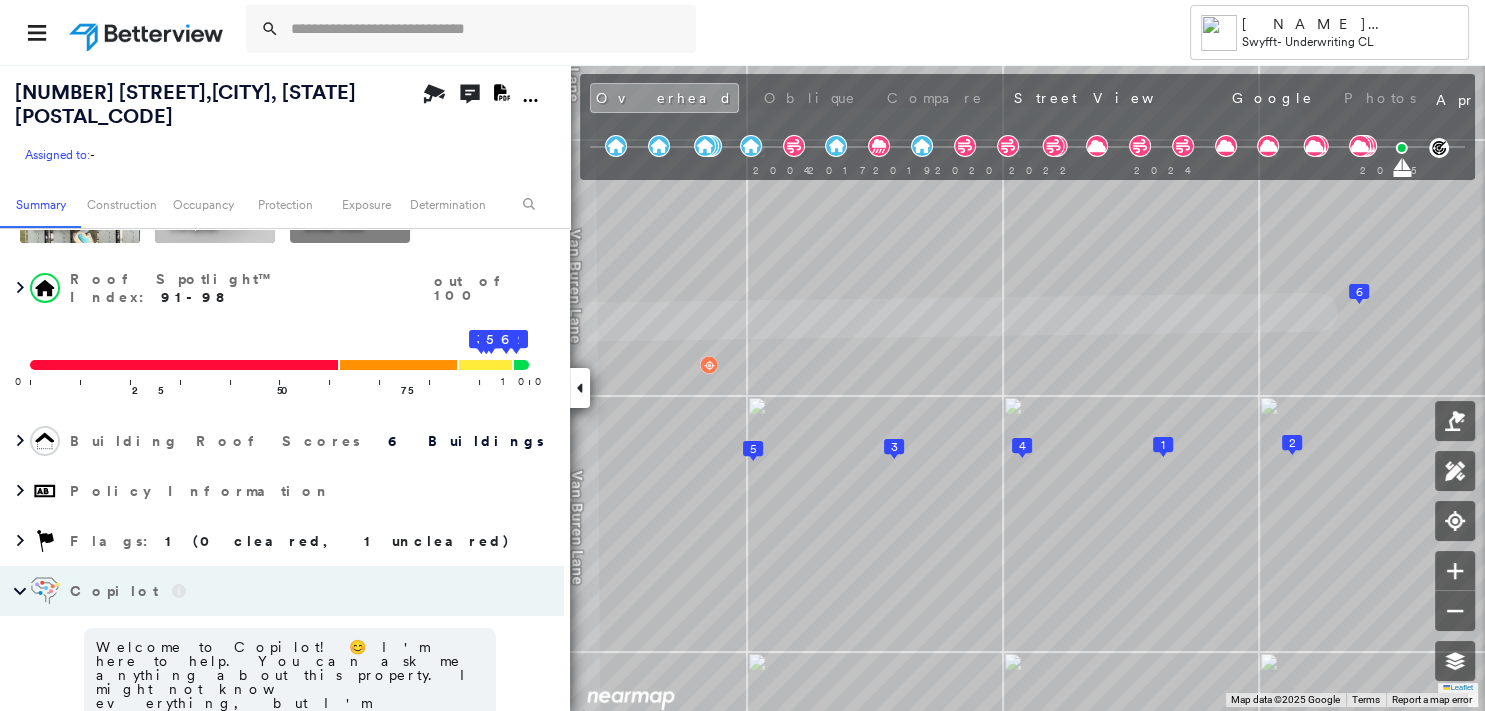 scroll, scrollTop: 0, scrollLeft: 0, axis: both 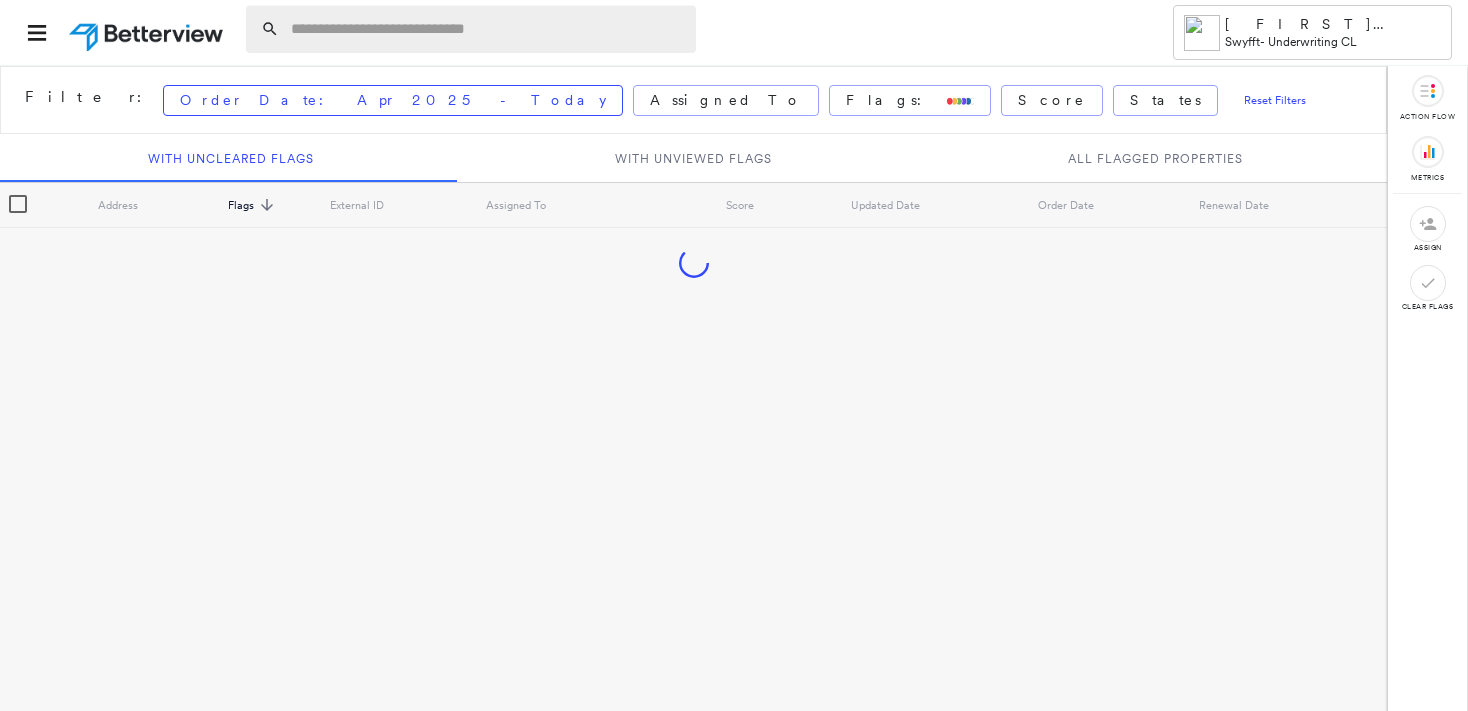 click at bounding box center [487, 29] 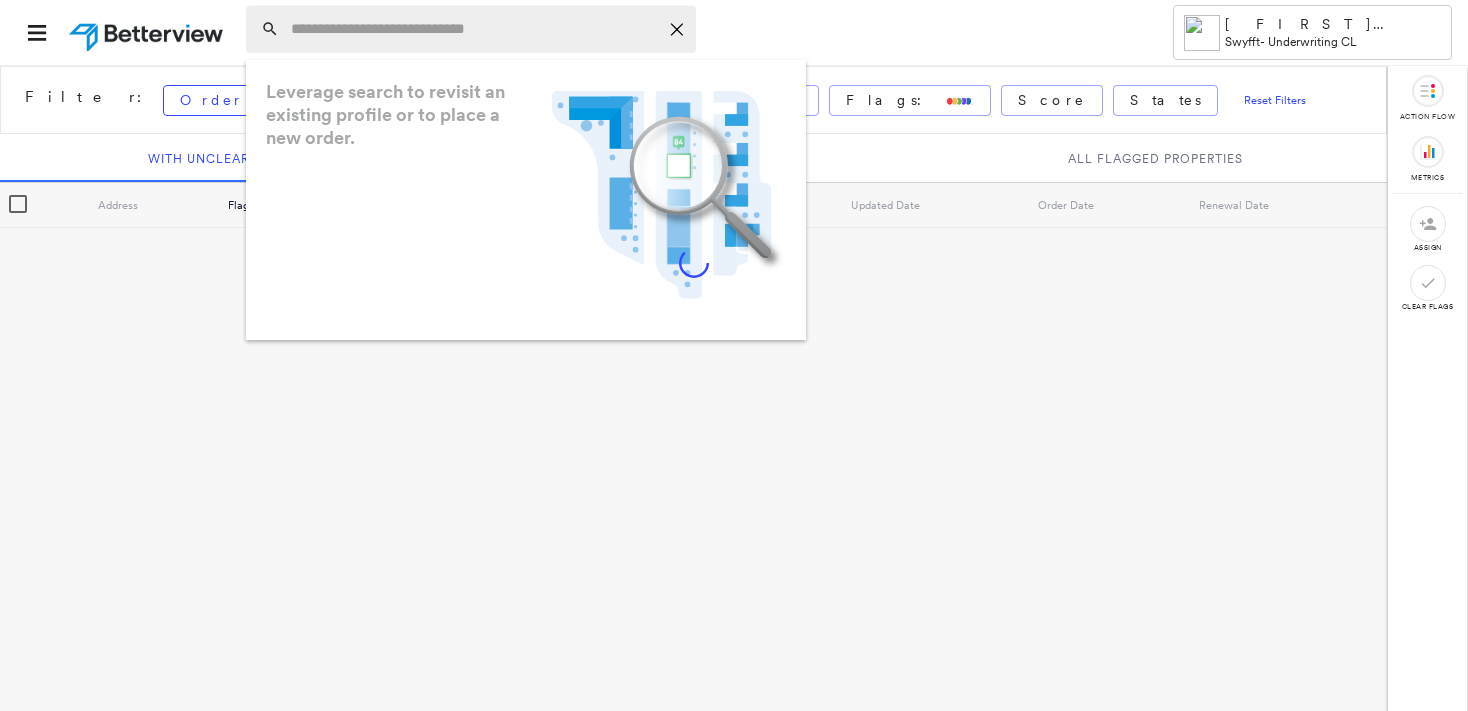 paste on "**********" 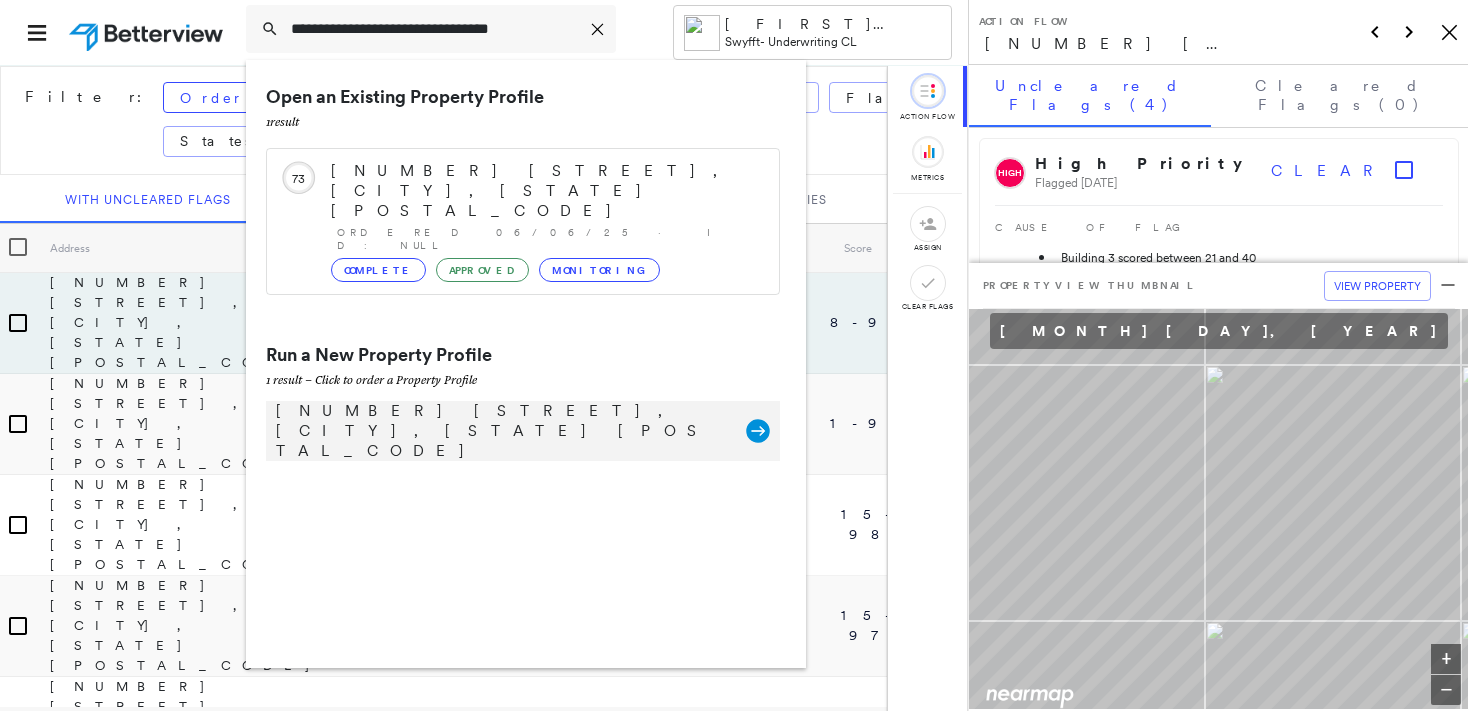 type on "**********" 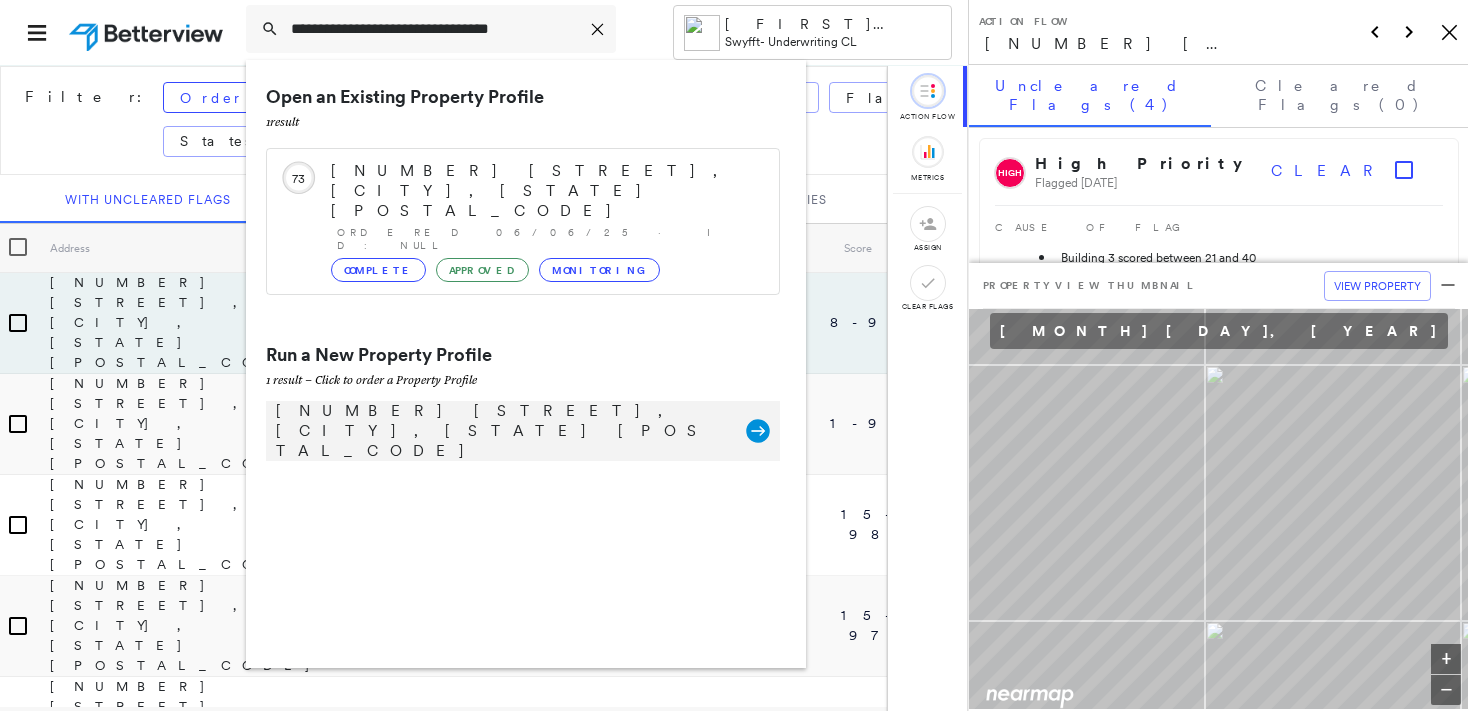 click on "333 Catalpa St, San Mateo, CA 94401" at bounding box center [501, 431] 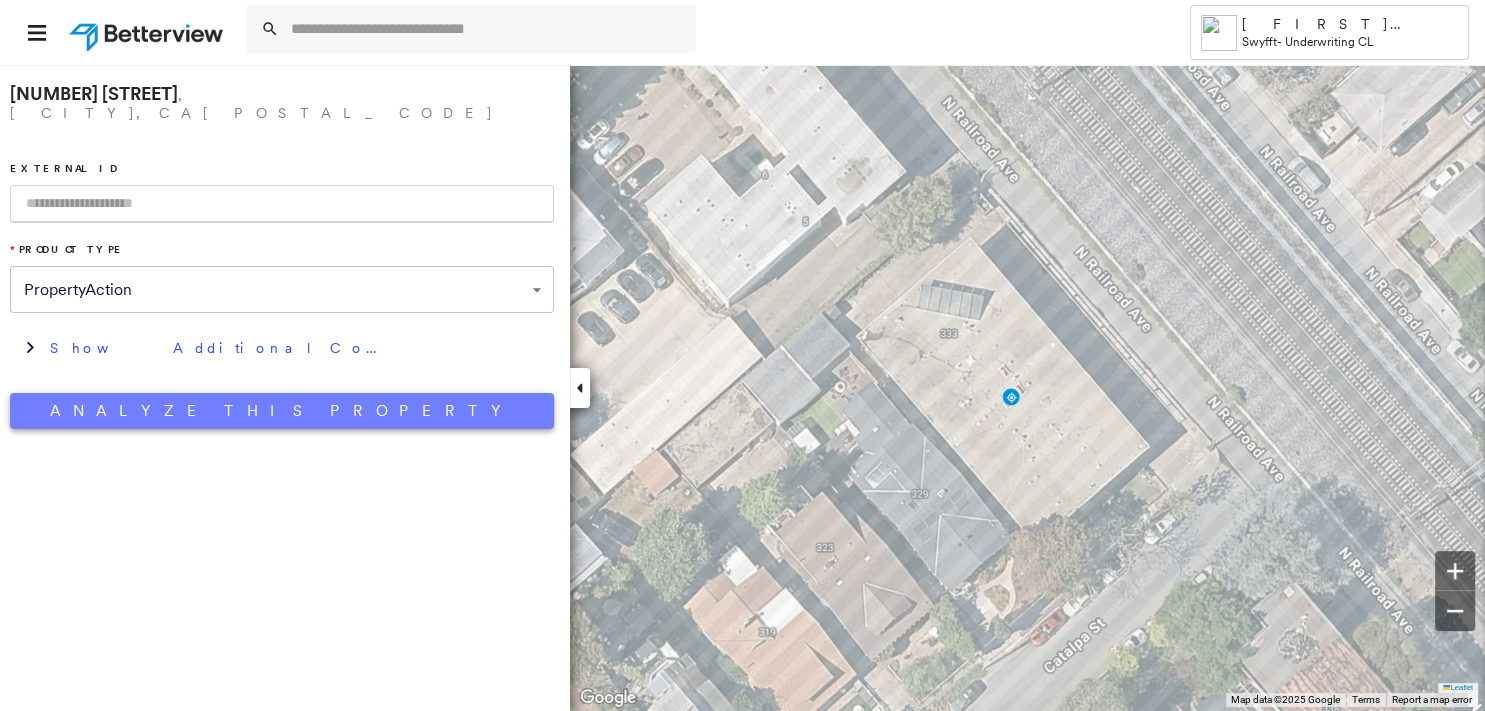 click on "Analyze This Property" at bounding box center (282, 411) 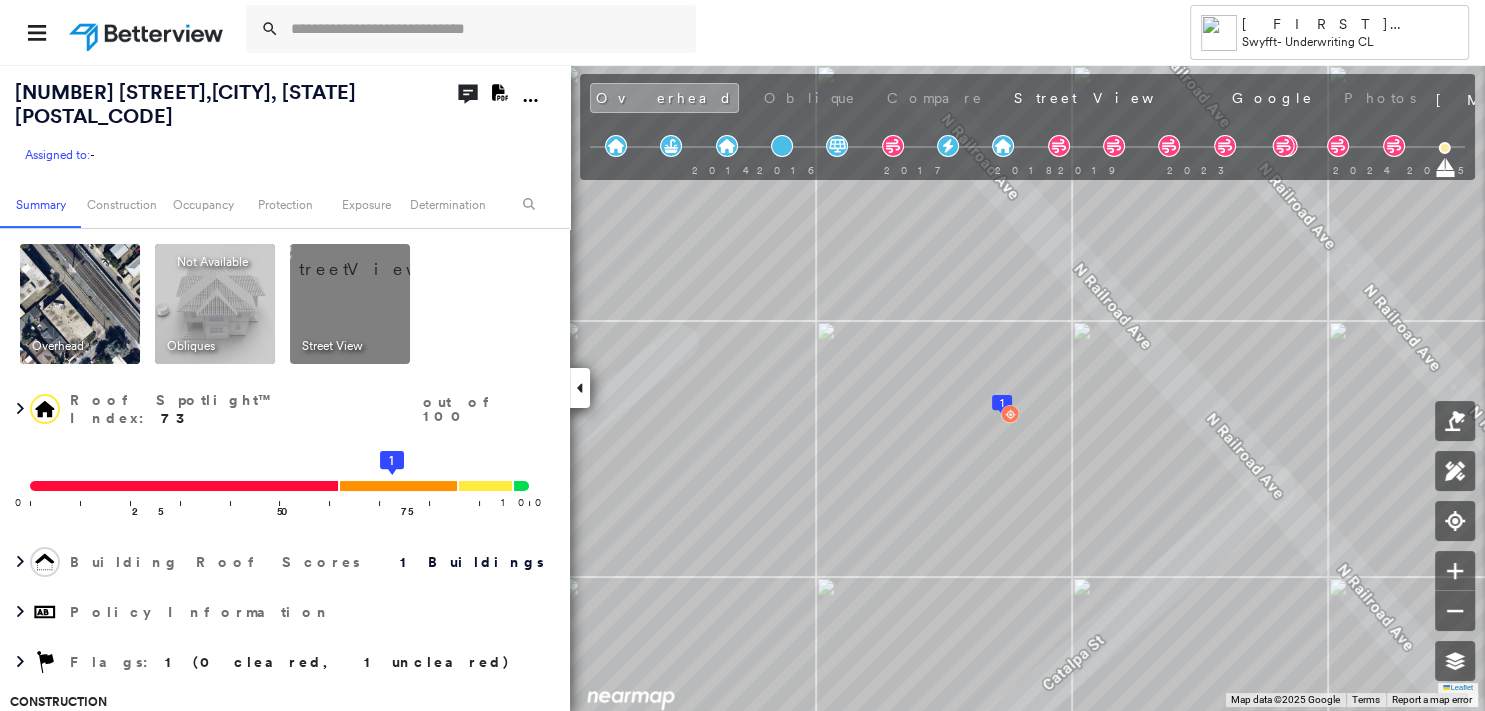 click 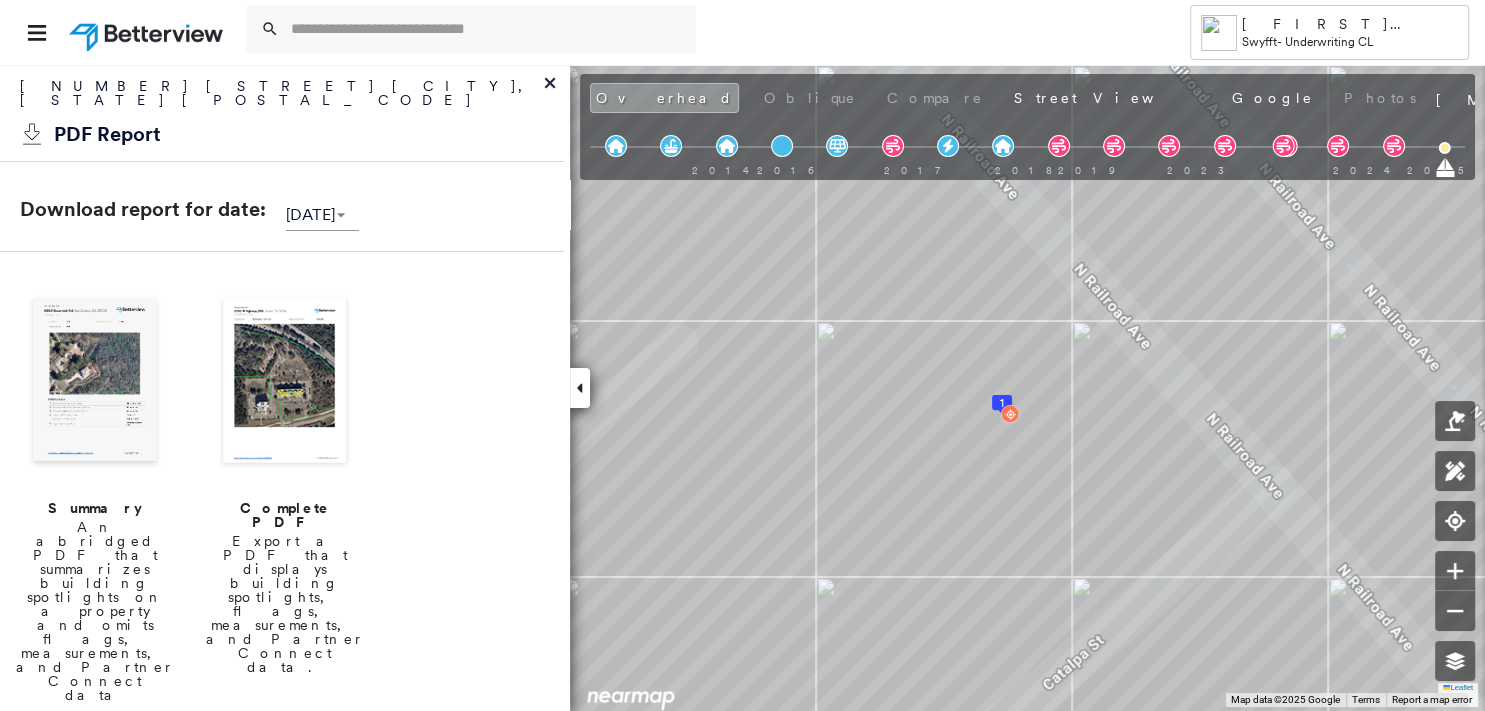 click at bounding box center (95, 382) 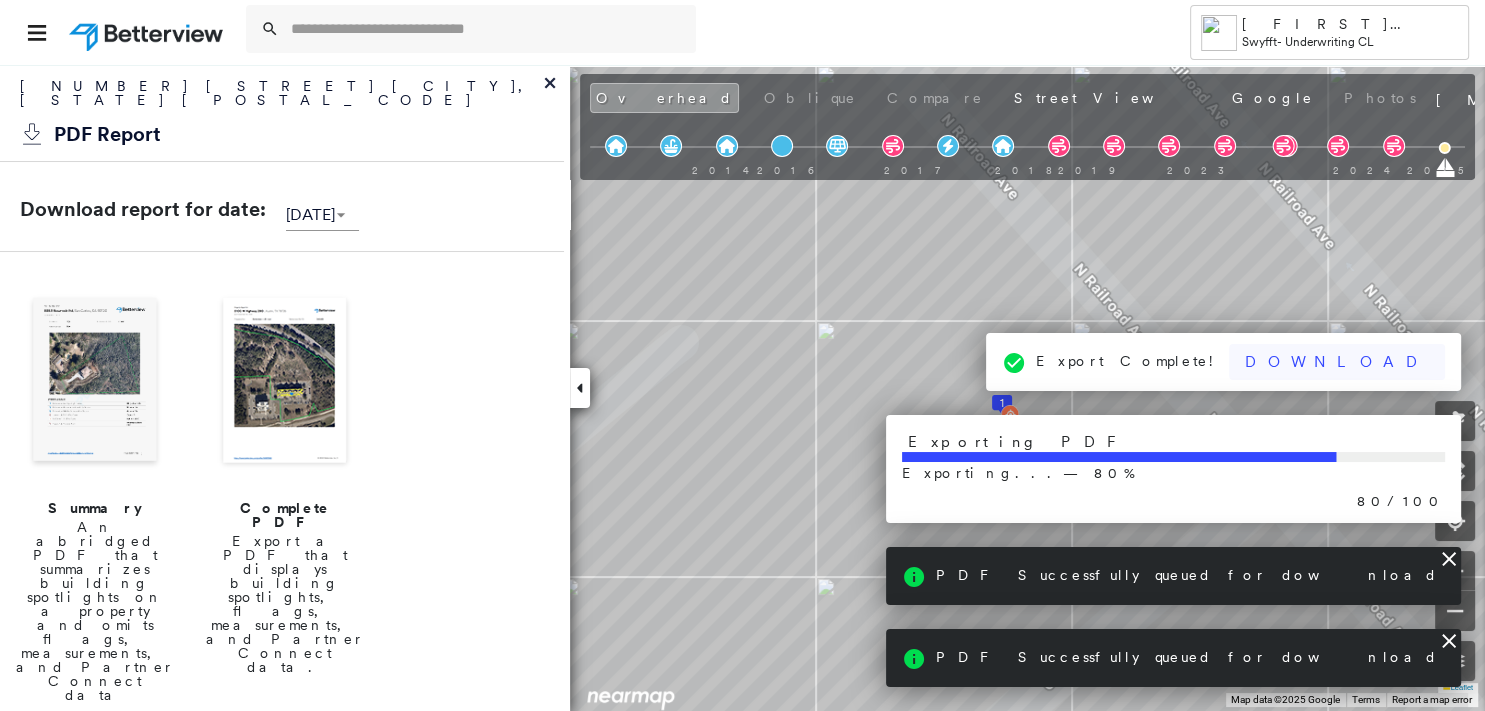click on "Download" at bounding box center (1337, 362) 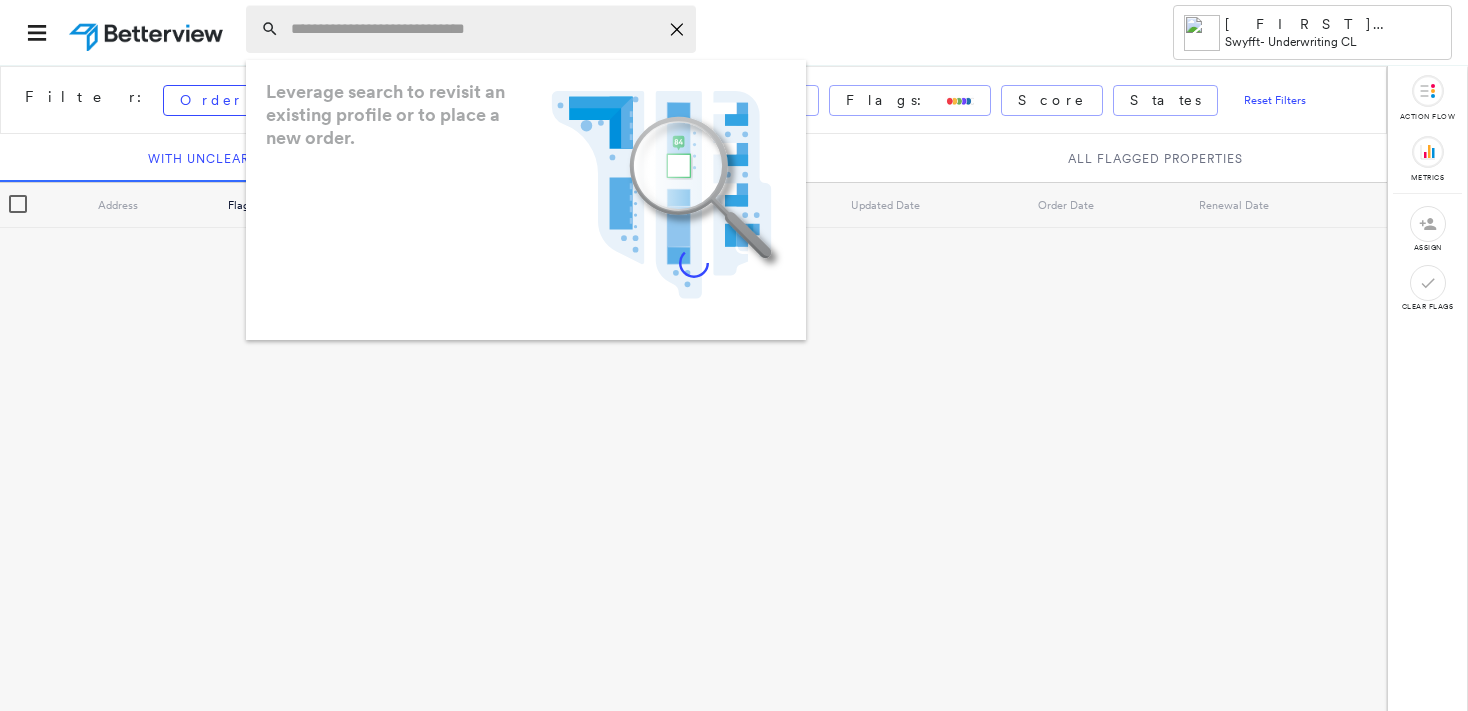 scroll, scrollTop: 0, scrollLeft: 0, axis: both 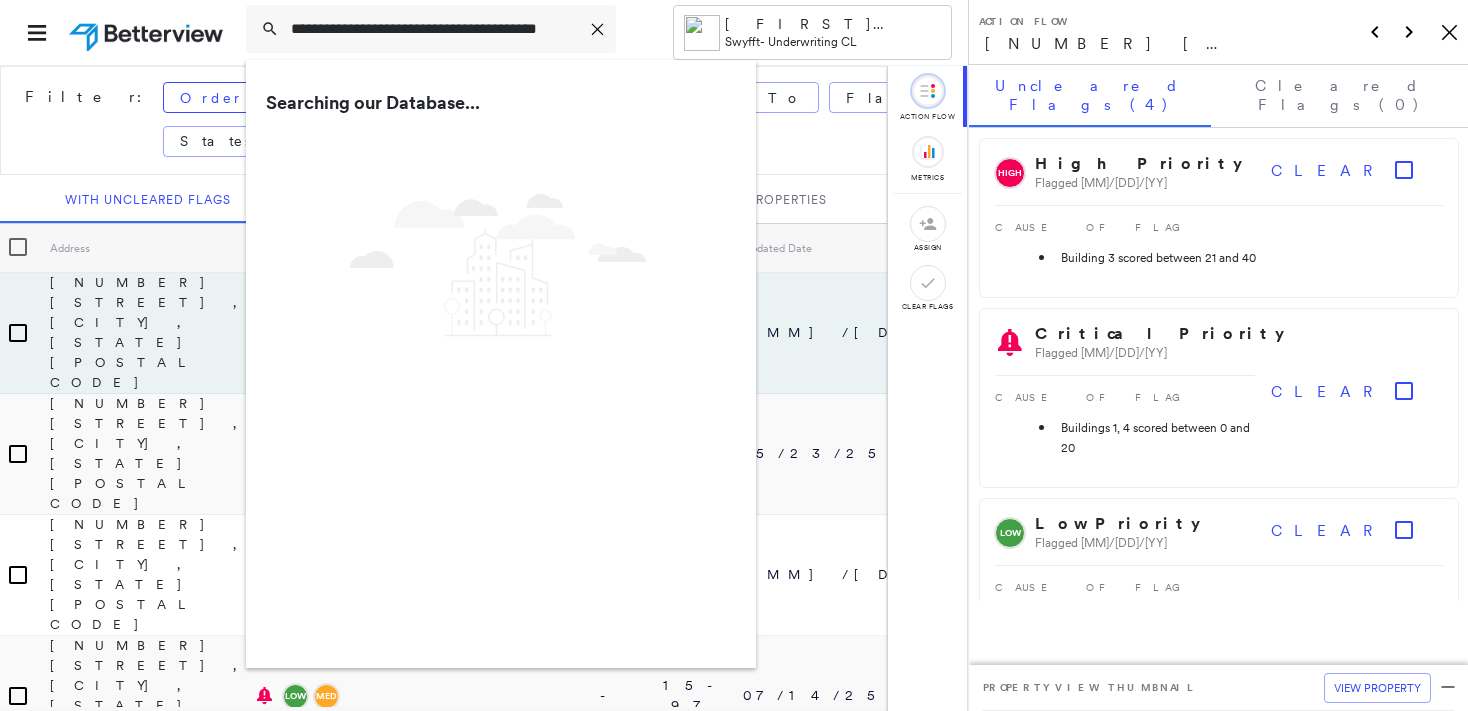 type on "**********" 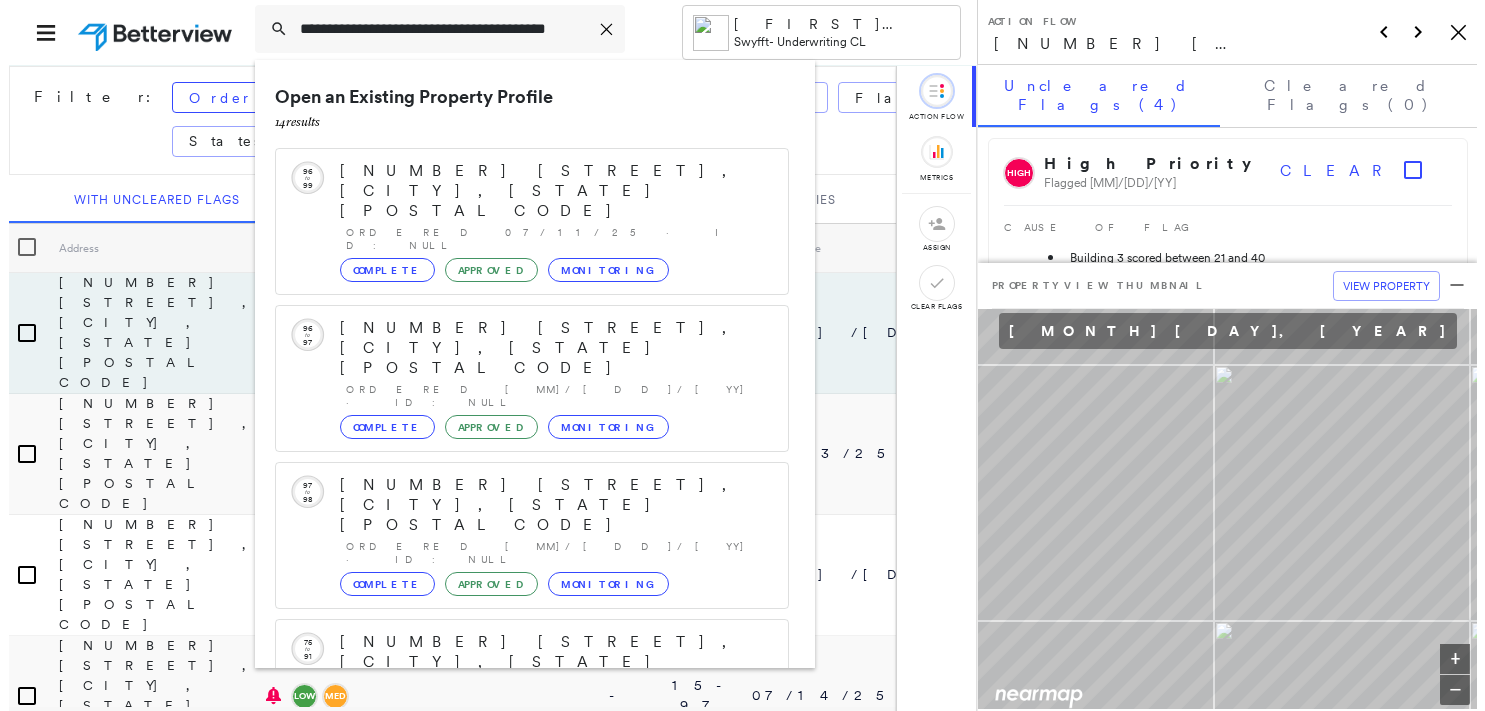 scroll, scrollTop: 253, scrollLeft: 0, axis: vertical 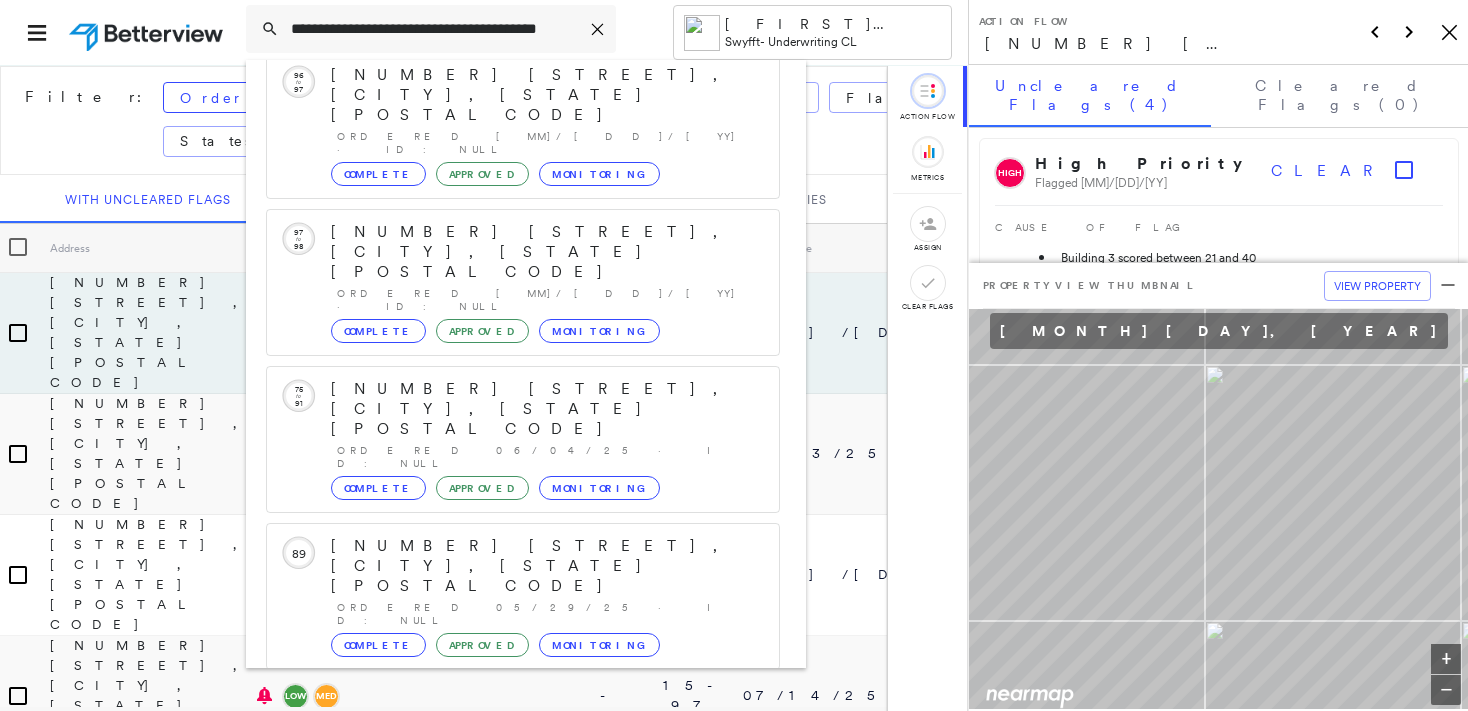 click on "[NUMBER] [STREET], [CITY], [STATE] [POSTAL CODE], USA" at bounding box center [501, 858] 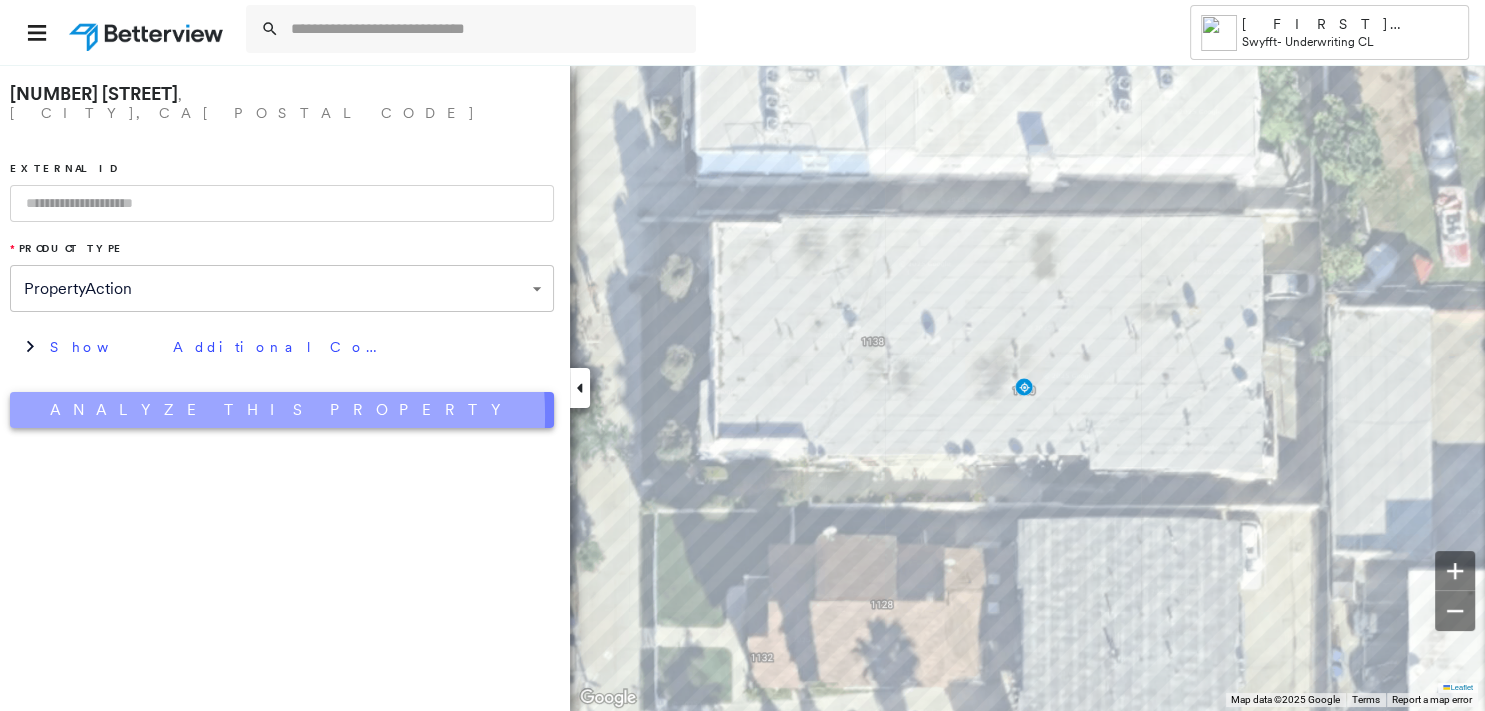 click on "Analyze This Property" at bounding box center (282, 410) 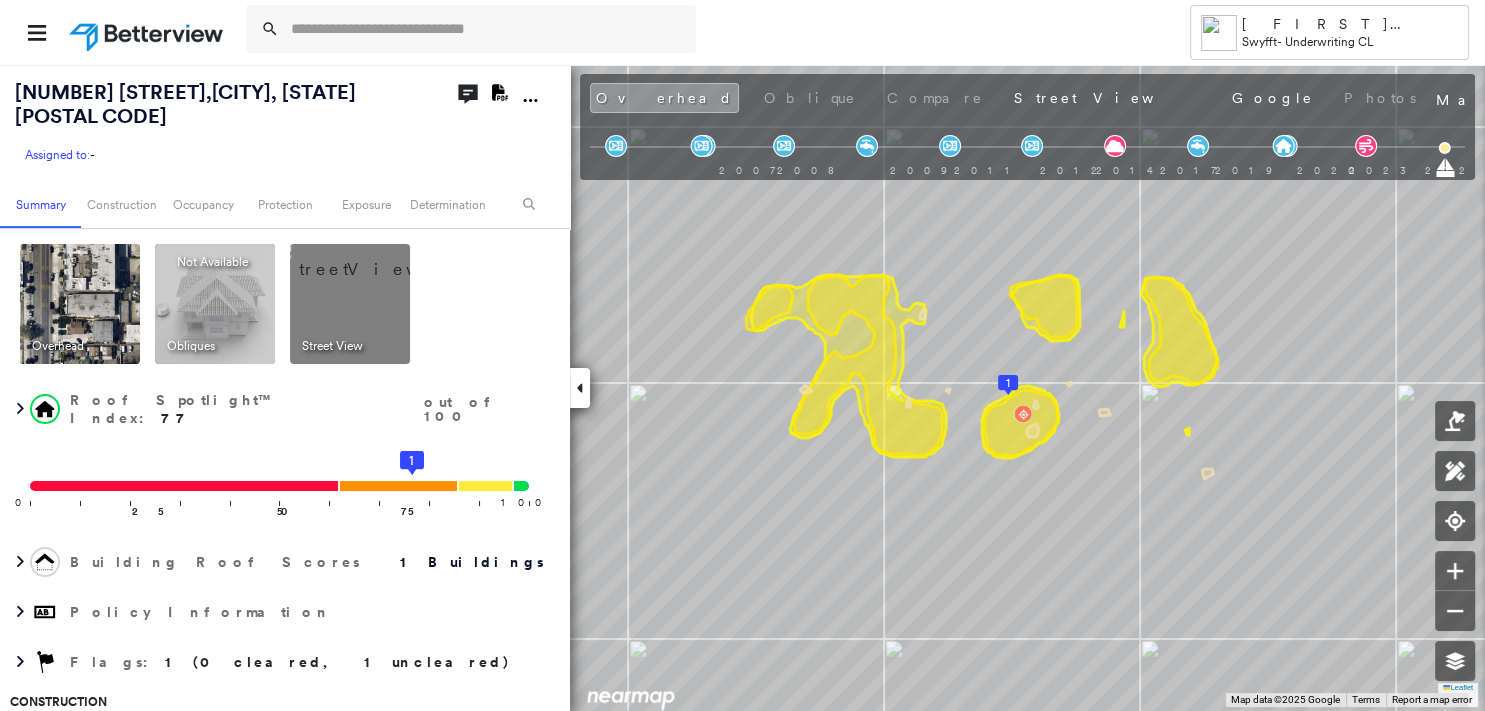 click 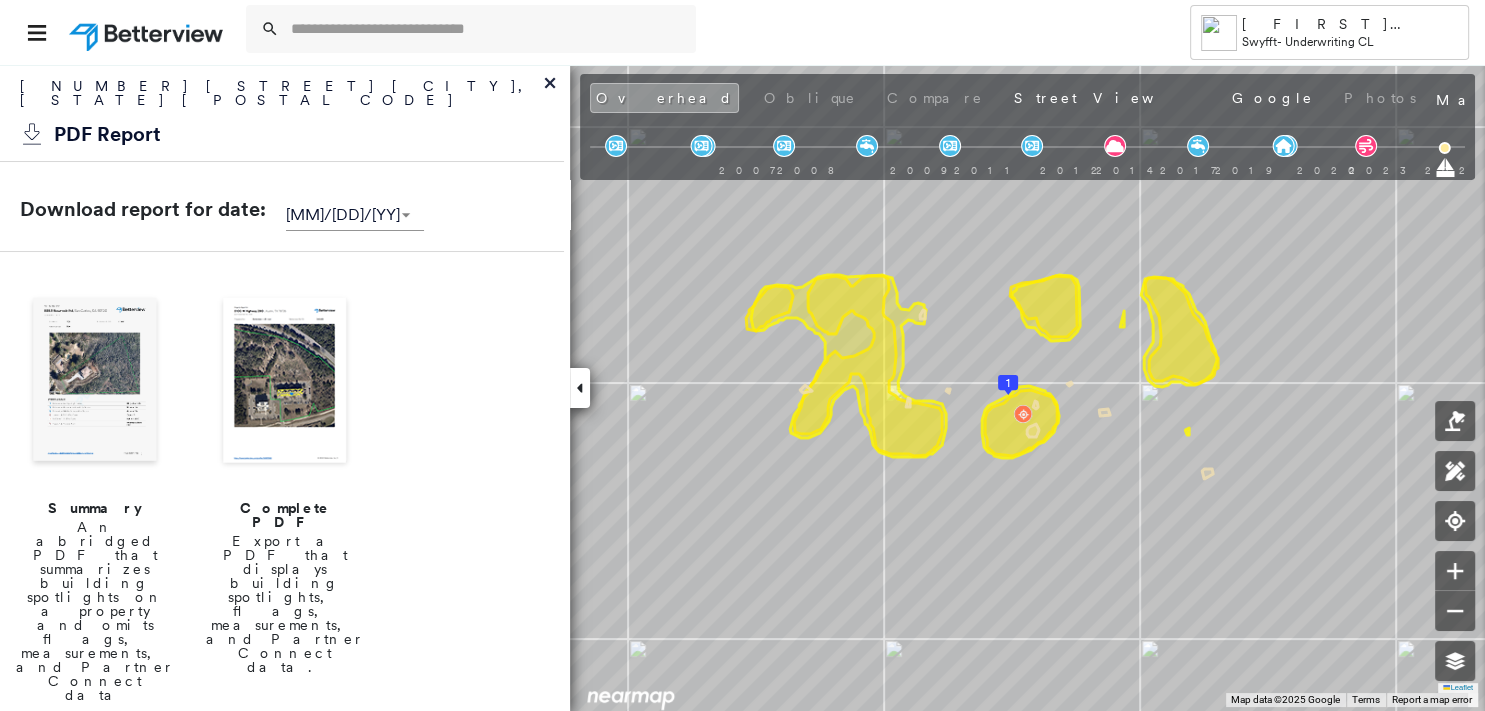 click at bounding box center [95, 382] 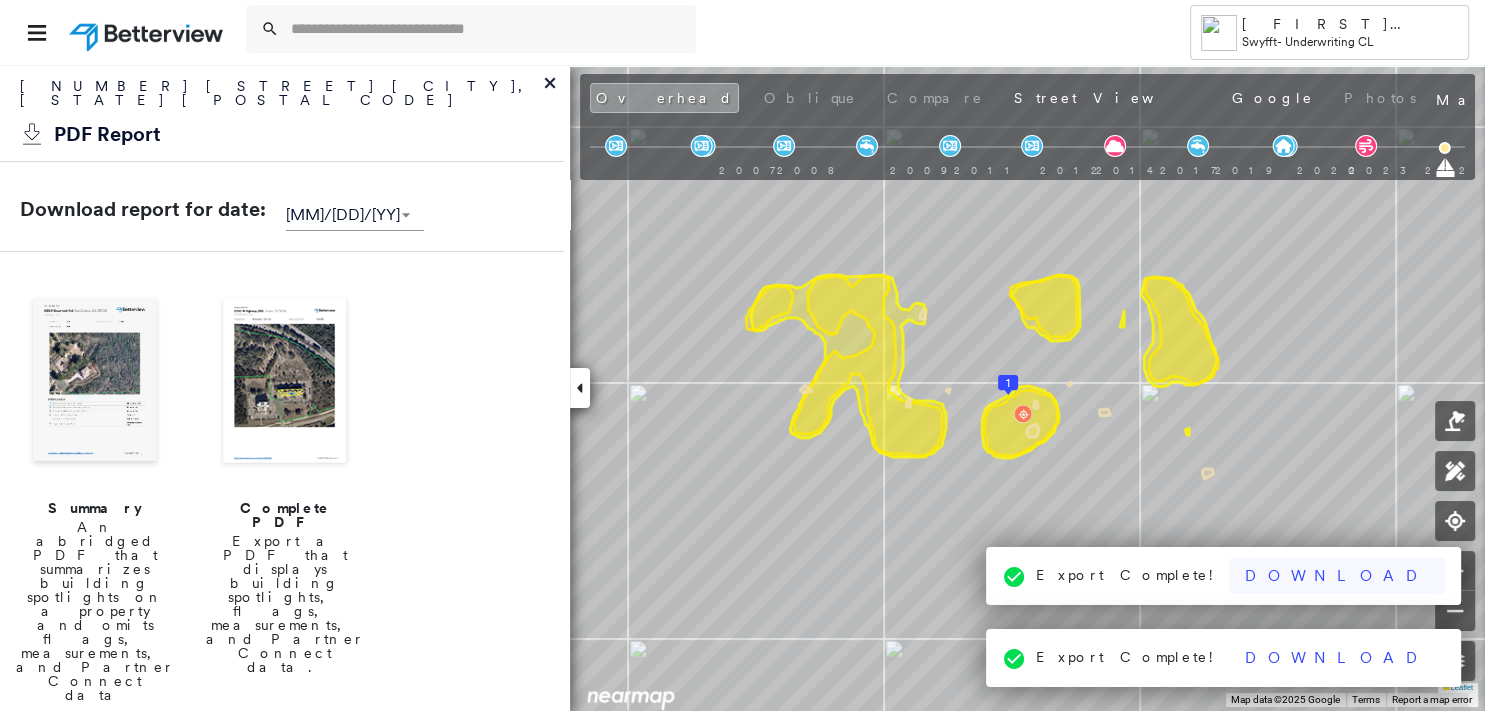 click on "Download" at bounding box center [1337, 576] 